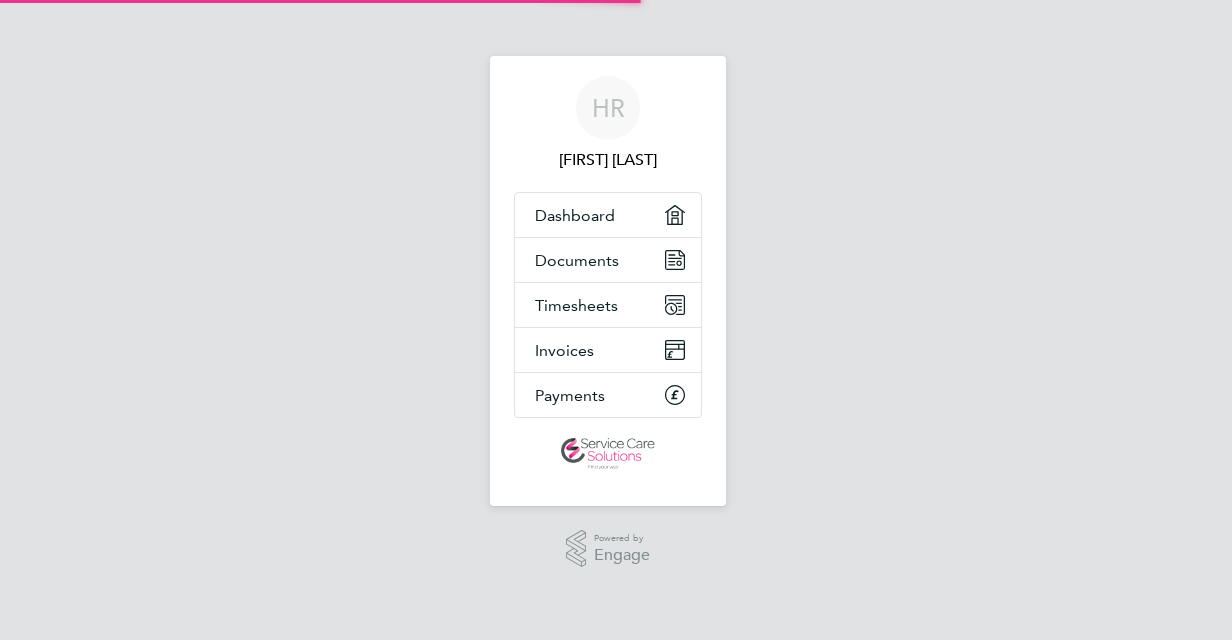 scroll, scrollTop: 0, scrollLeft: 0, axis: both 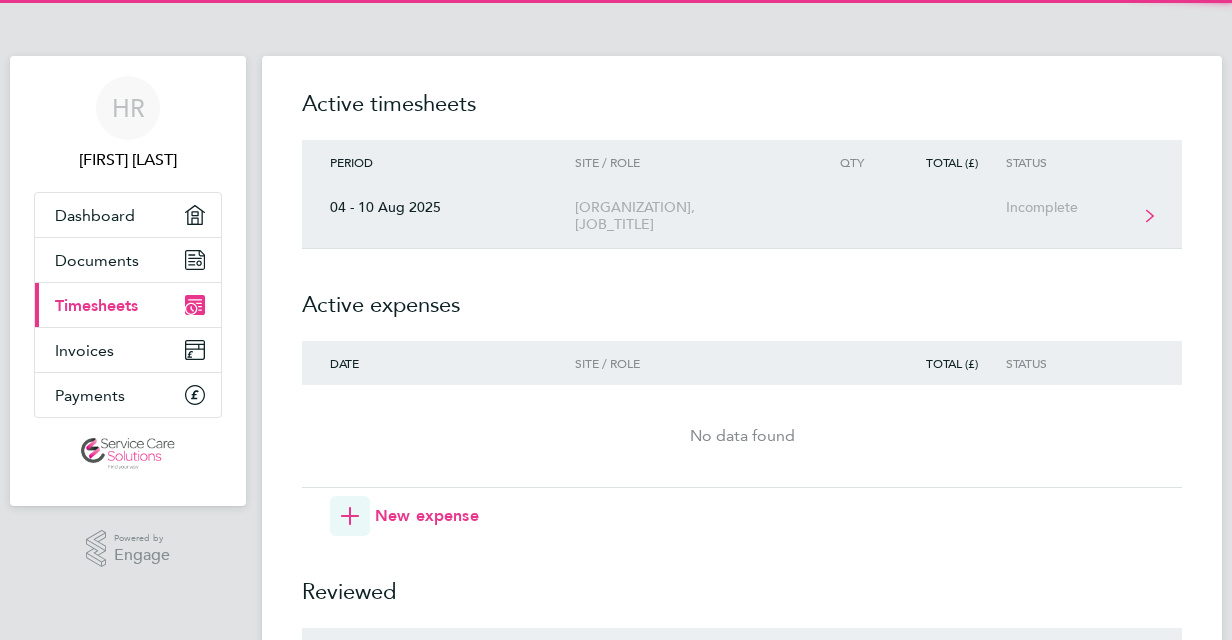 click on "[DATE]  [ORGANIZATION], [JOB_TITLE]  Incomplete" 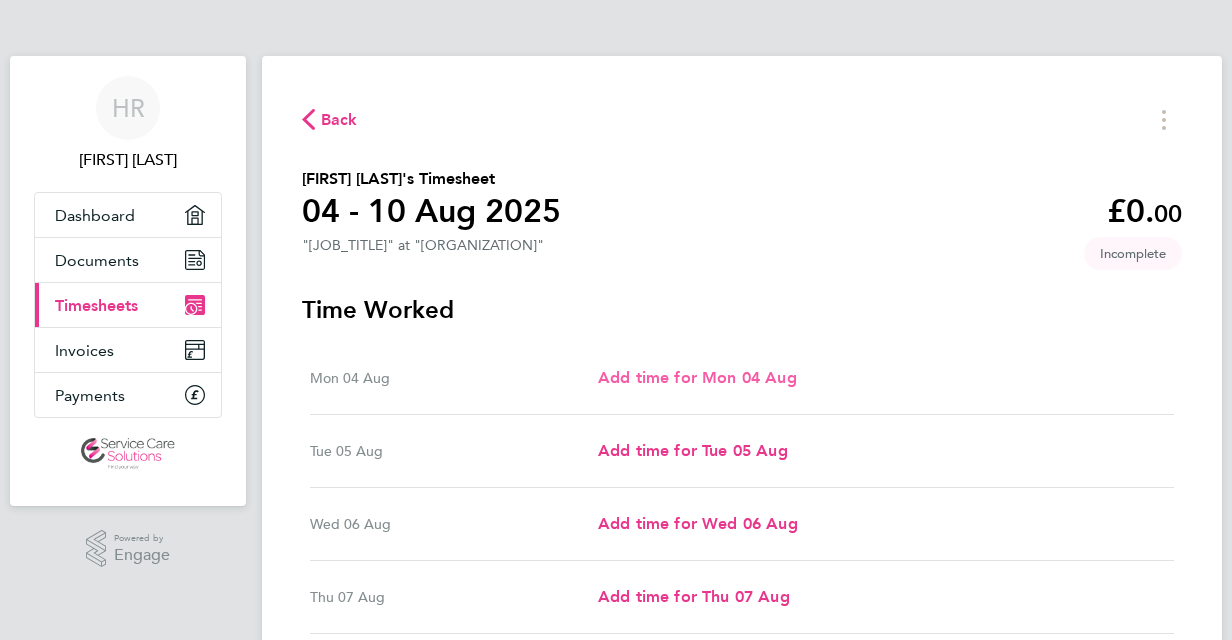click on "Add time for Mon 04 Aug" at bounding box center [697, 377] 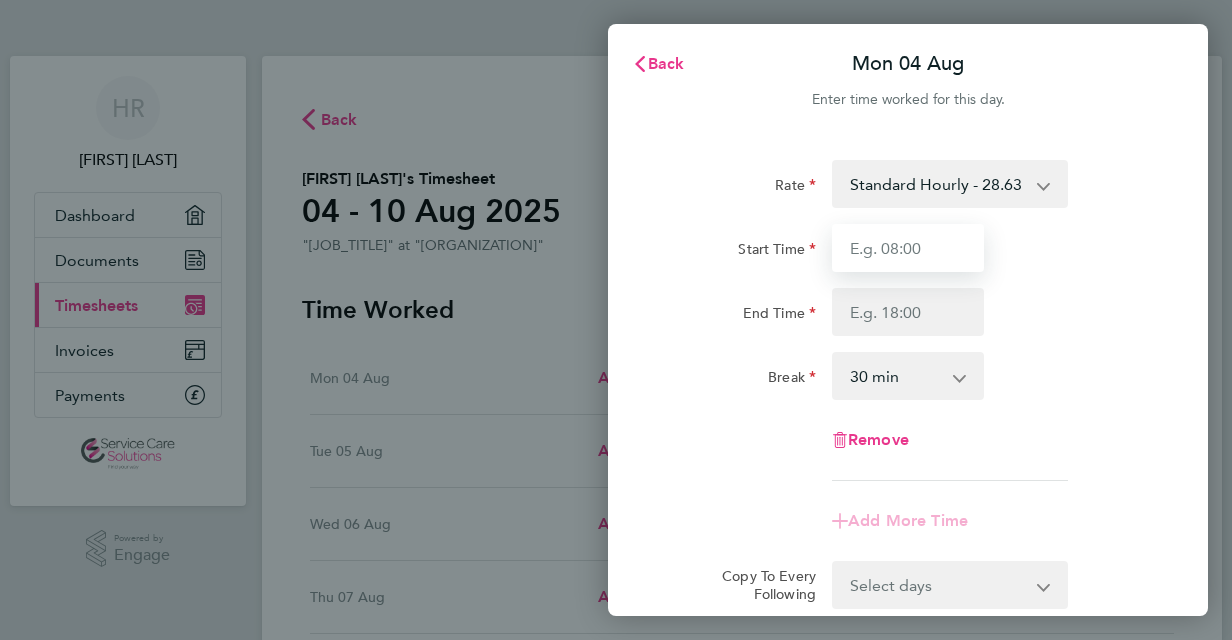 click on "Start Time" at bounding box center (908, 248) 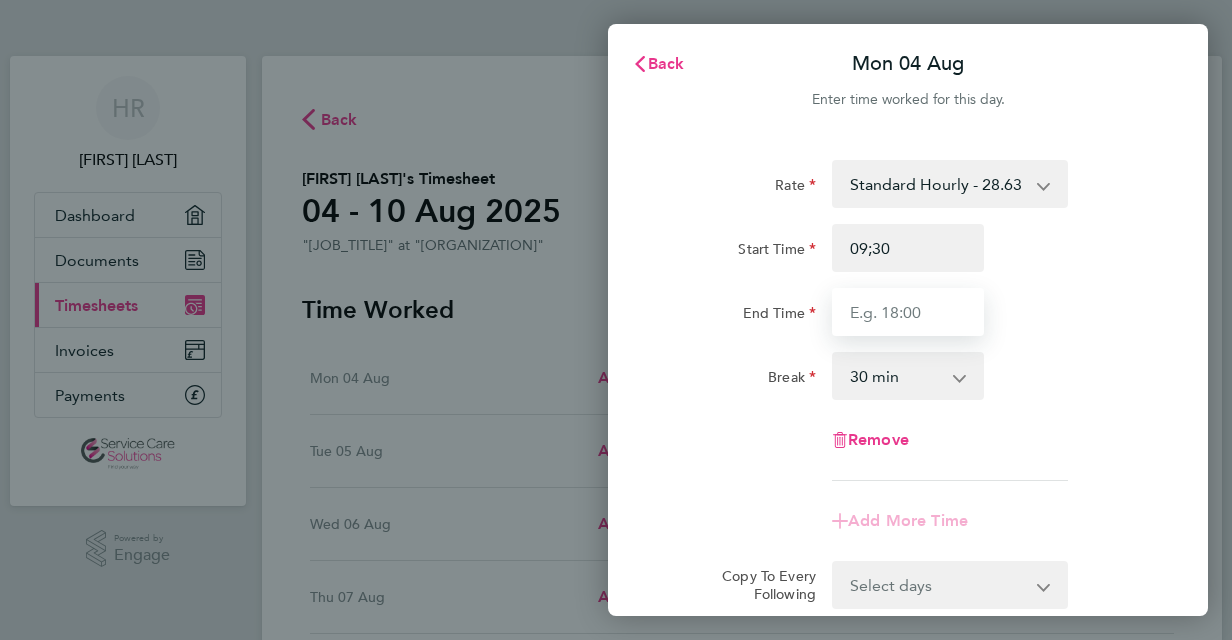 type on "09:30" 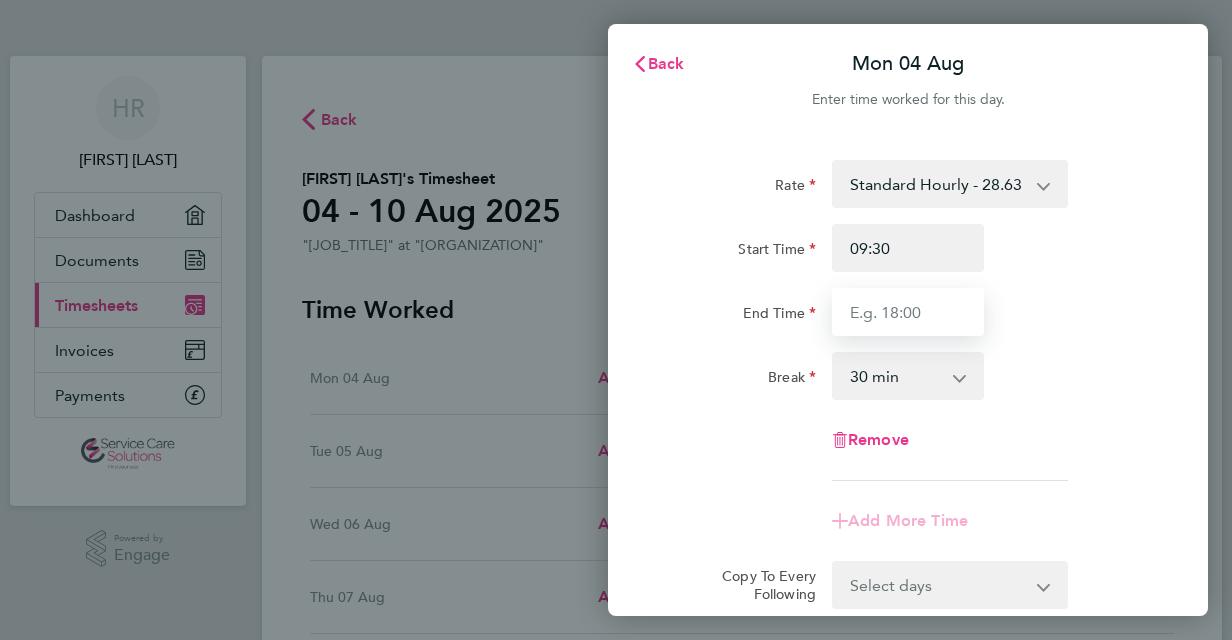 click on "End Time" at bounding box center [908, 312] 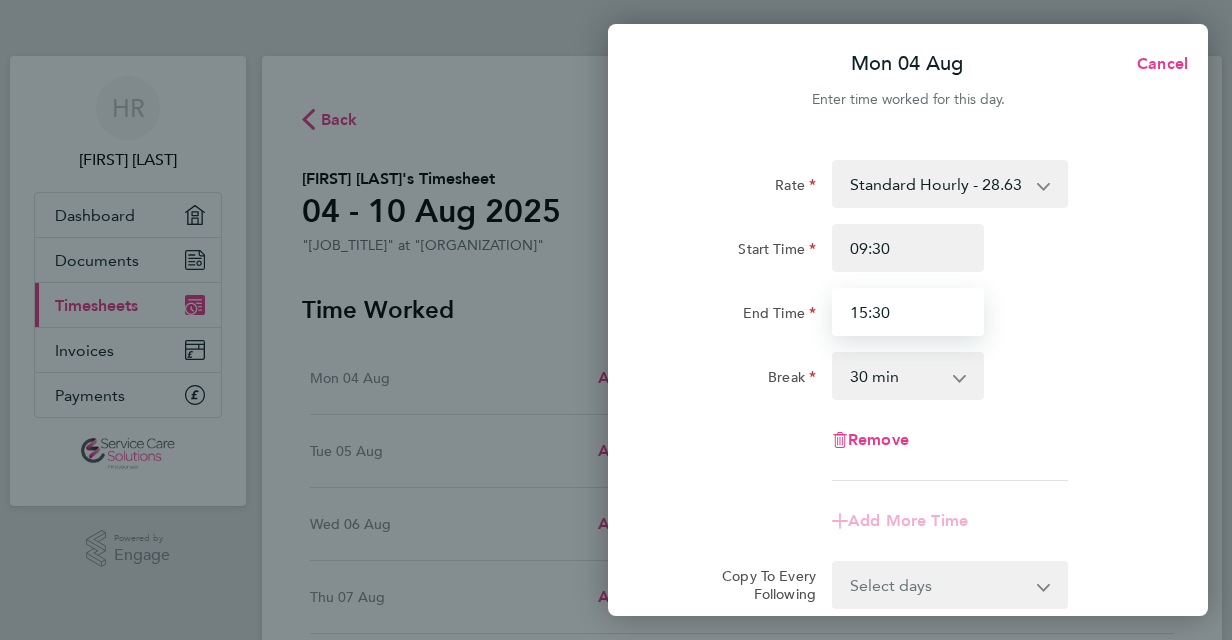 type on "15:30" 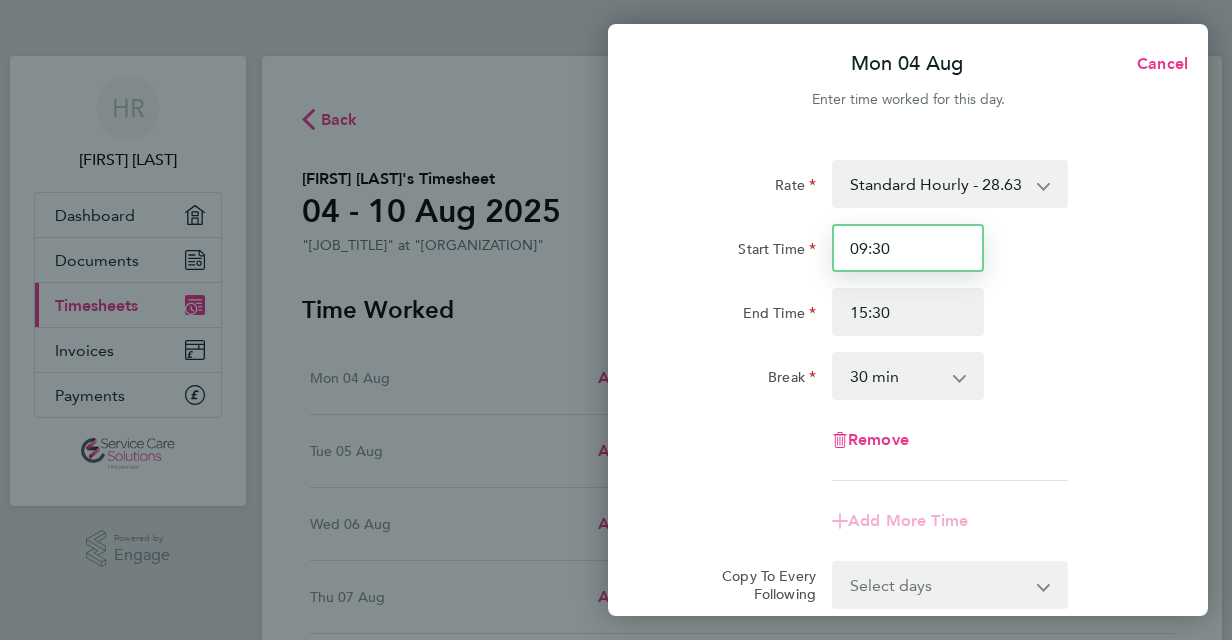 click on "09:30" at bounding box center [908, 248] 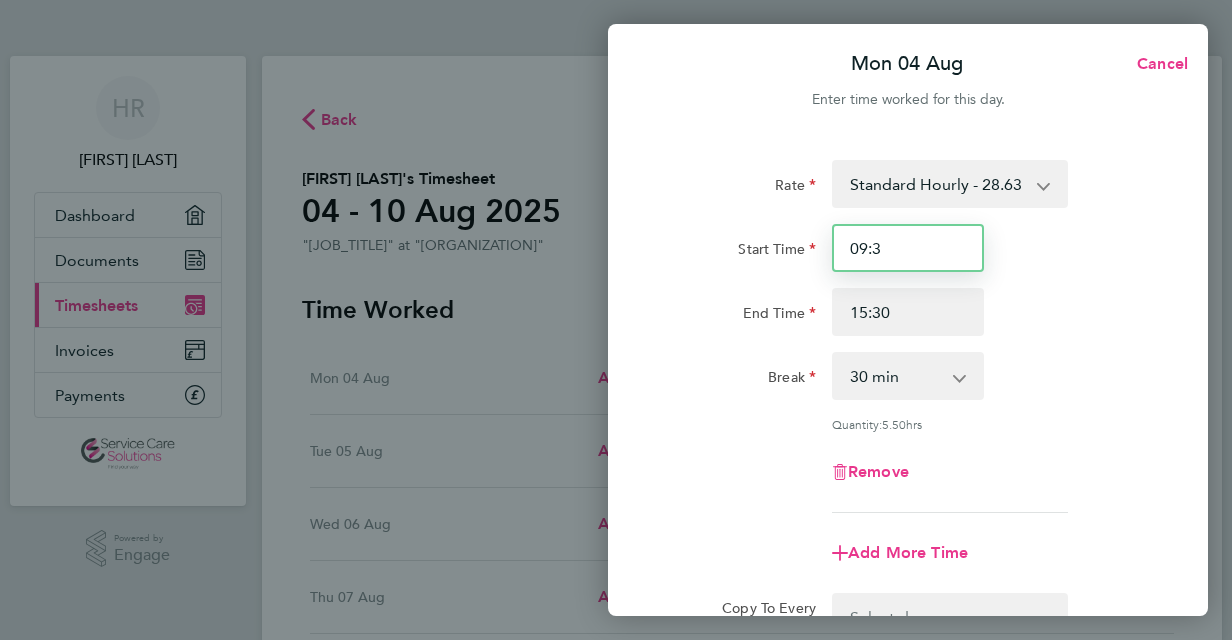 type on "09:30" 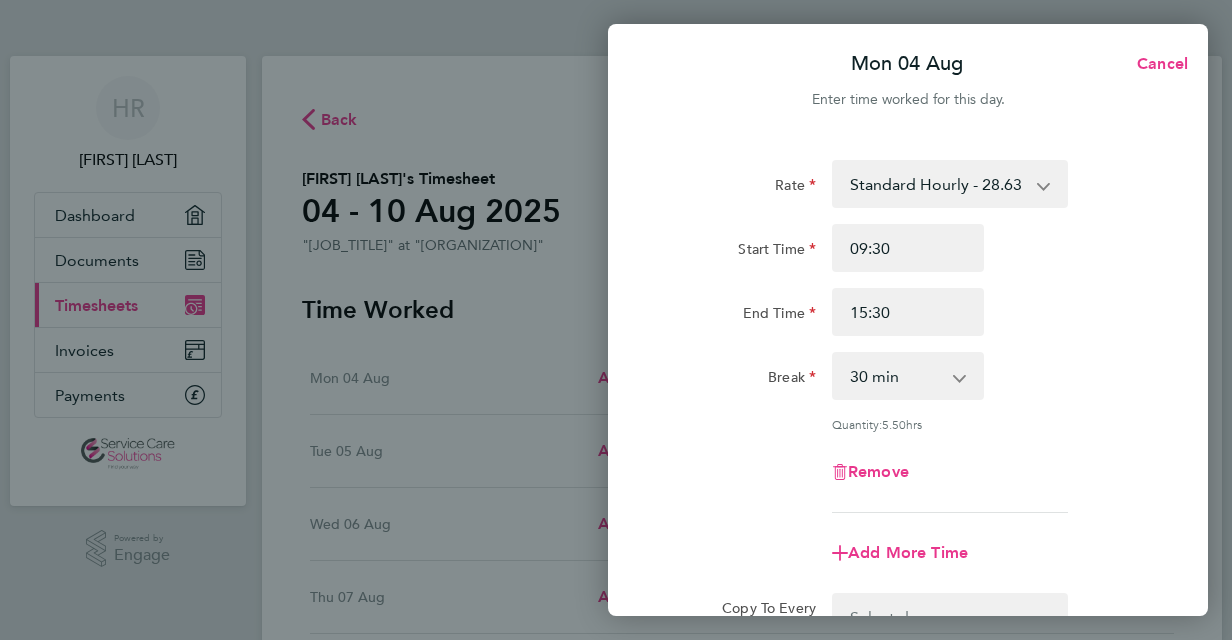 click on "0 min   15 min   30 min   45 min   60 min   75 min   90 min" at bounding box center [896, 376] 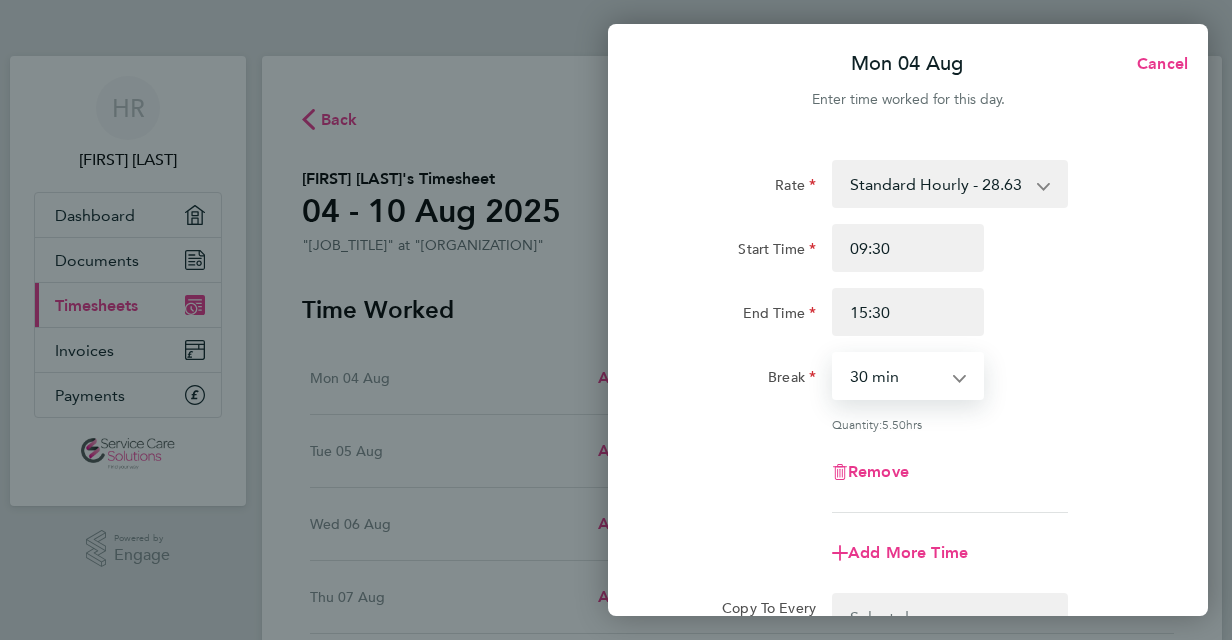 select on "0" 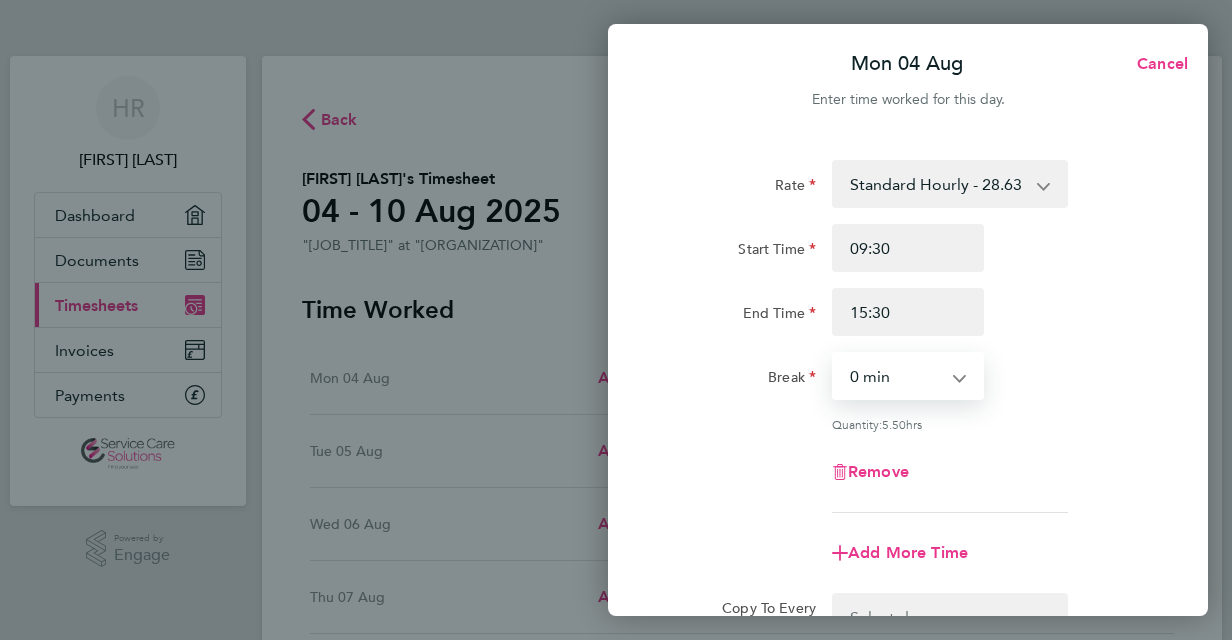 click on "0 min   15 min   30 min   45 min   60 min   75 min   90 min" at bounding box center (896, 376) 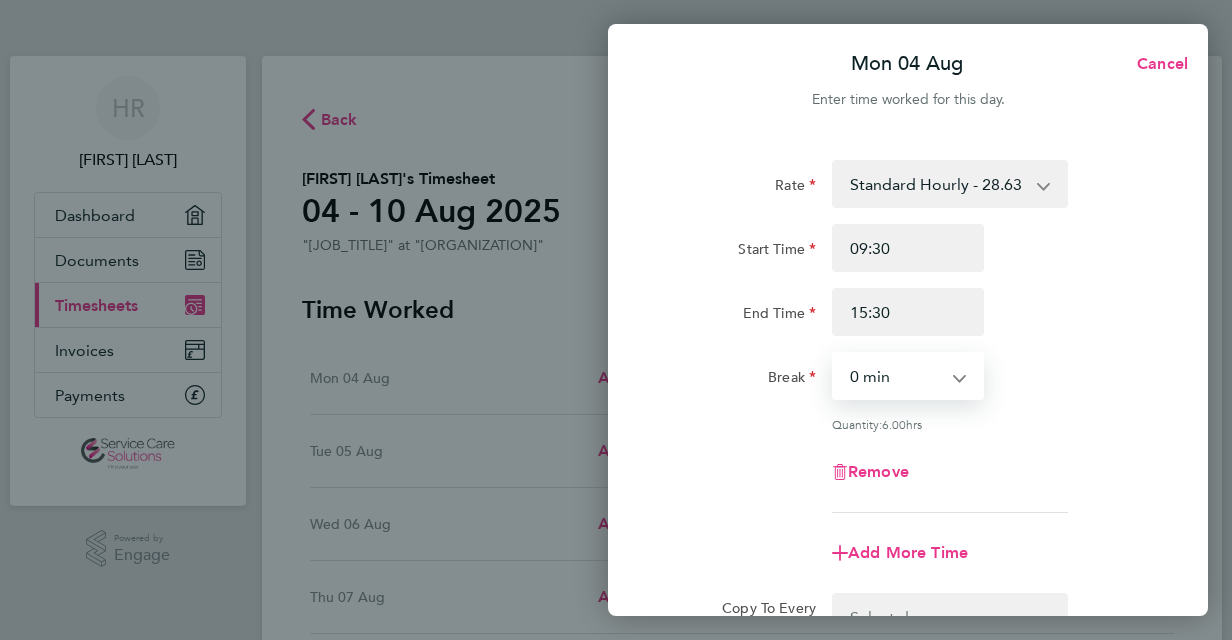 scroll, scrollTop: 263, scrollLeft: 0, axis: vertical 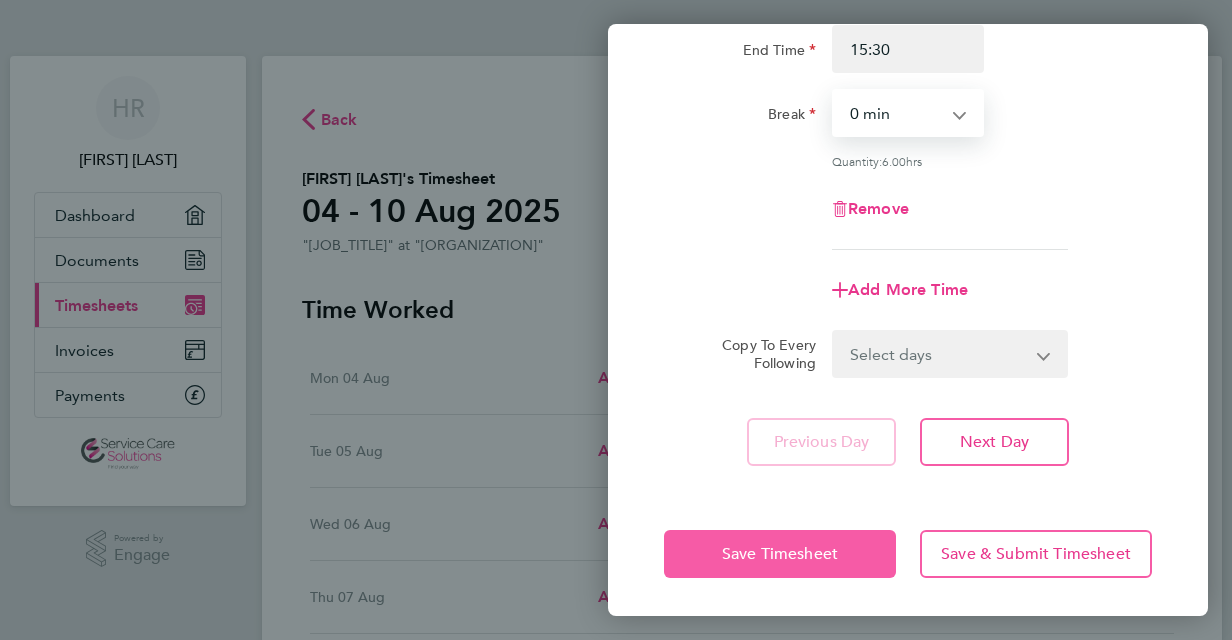 click on "Save Timesheet" 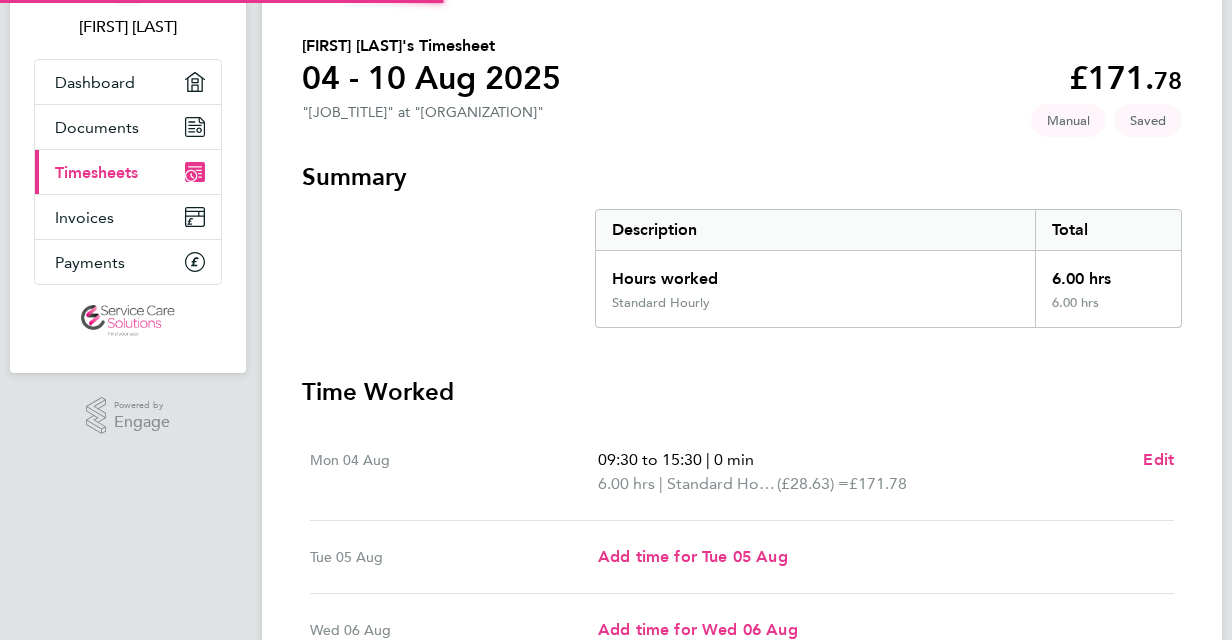 scroll, scrollTop: 137, scrollLeft: 0, axis: vertical 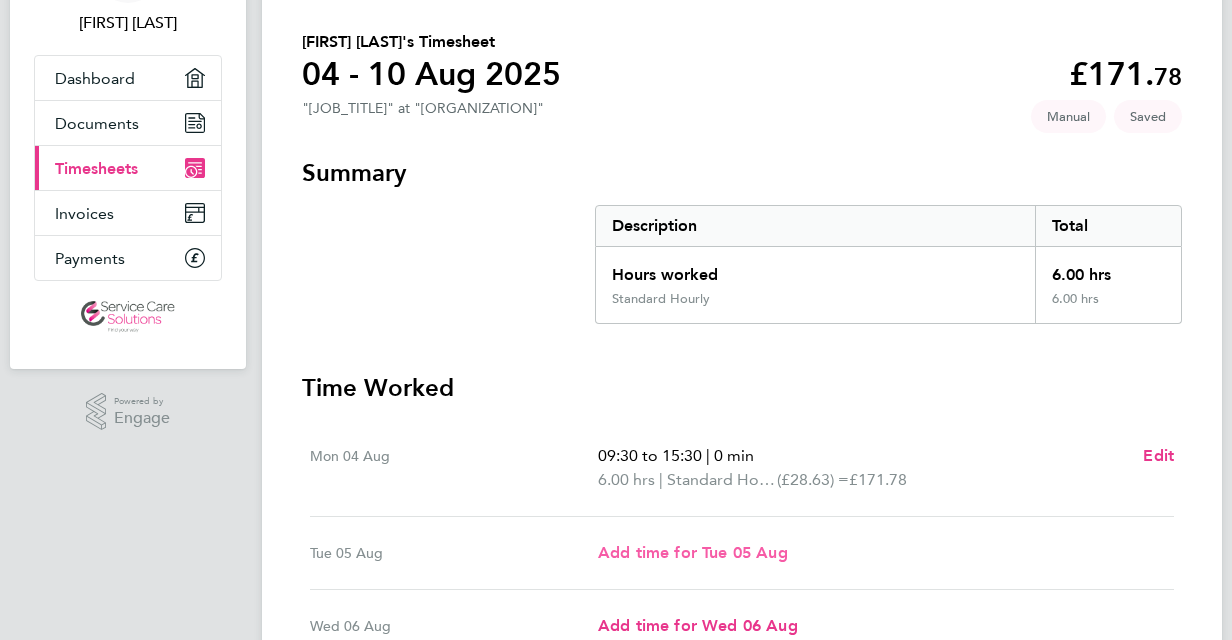click on "Add time for Tue 05 Aug" at bounding box center (693, 552) 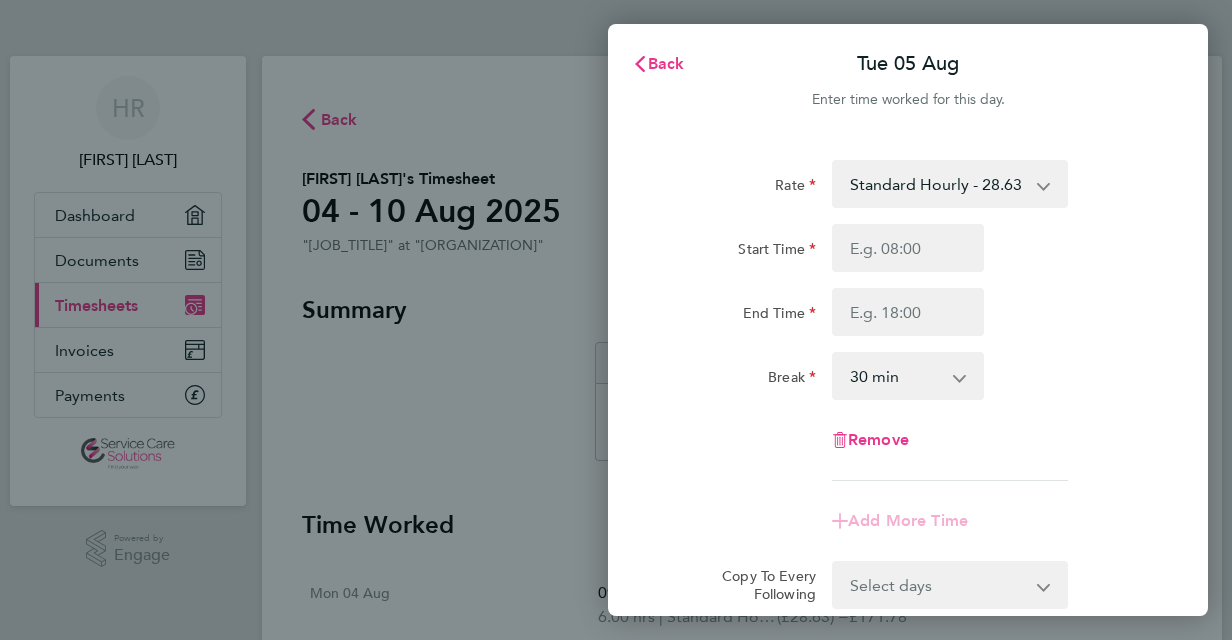scroll, scrollTop: 0, scrollLeft: 0, axis: both 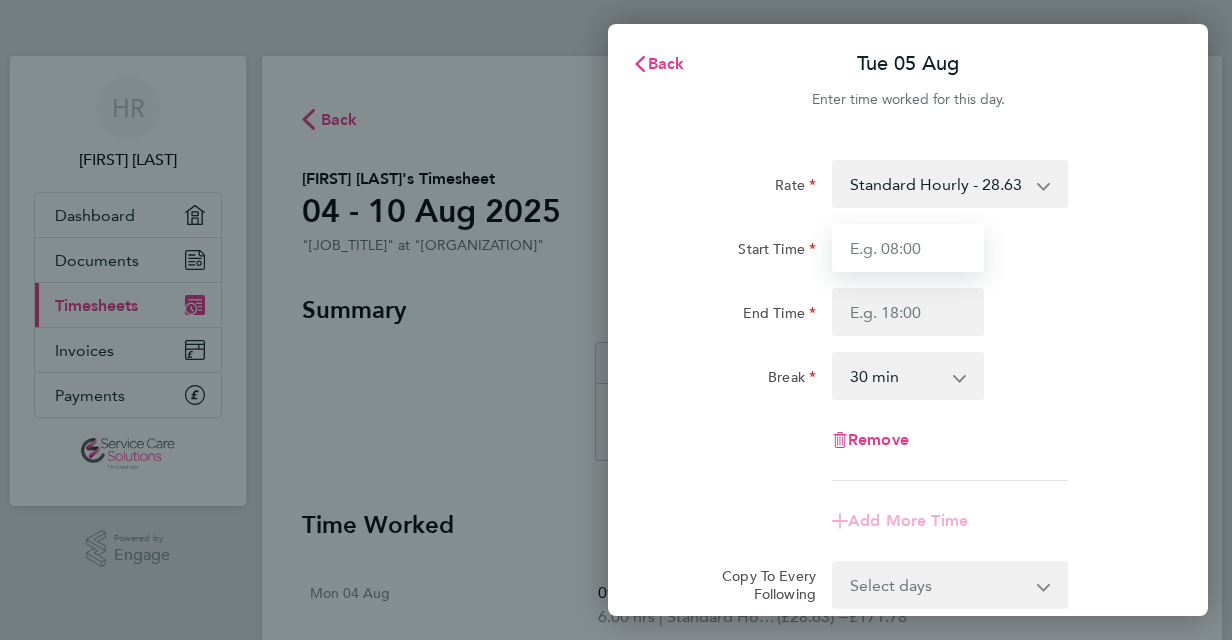 click on "Start Time" at bounding box center [908, 248] 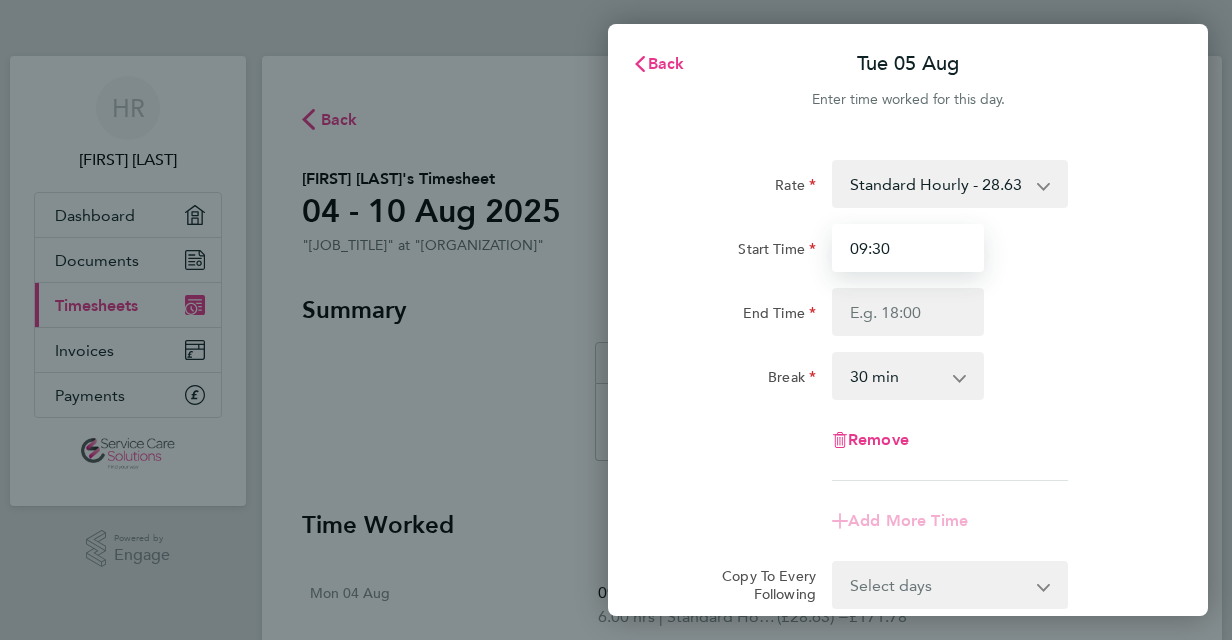 type on "09:30" 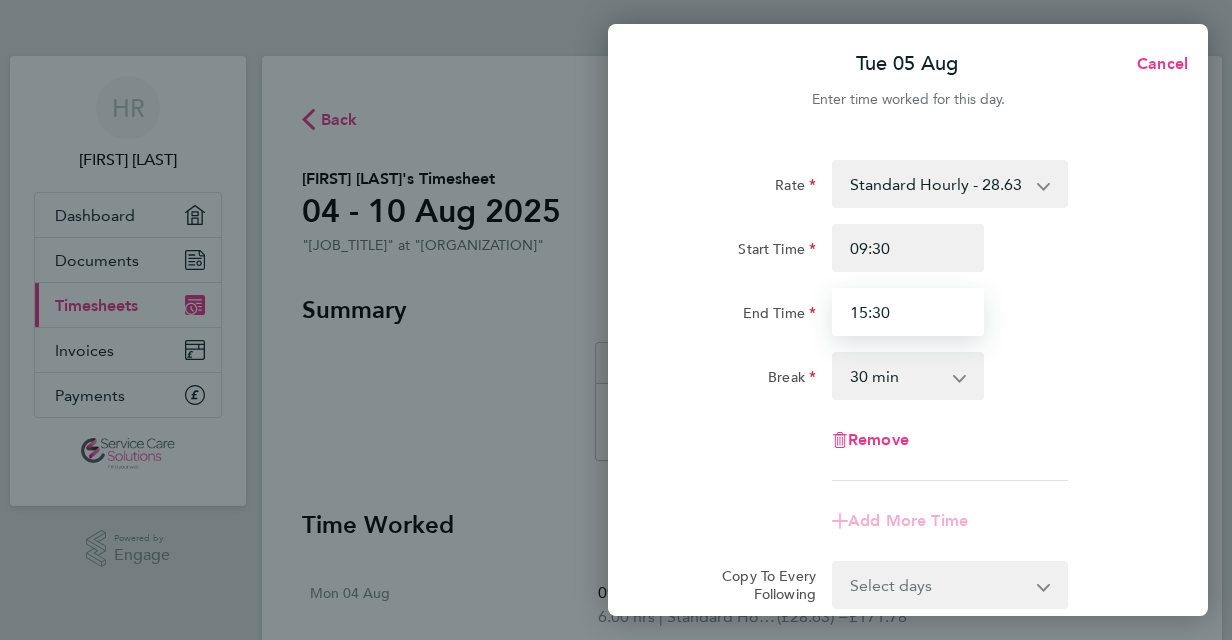 type on "15:30" 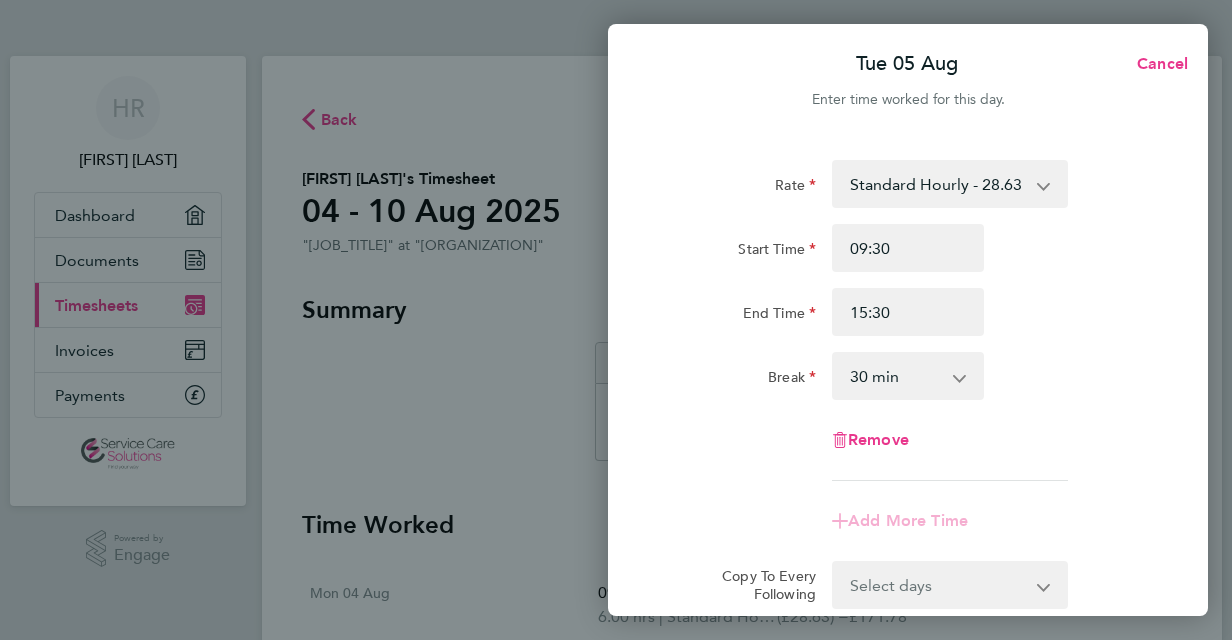 click on "0 min   15 min   30 min   45 min   60 min   75 min   90 min" at bounding box center [896, 376] 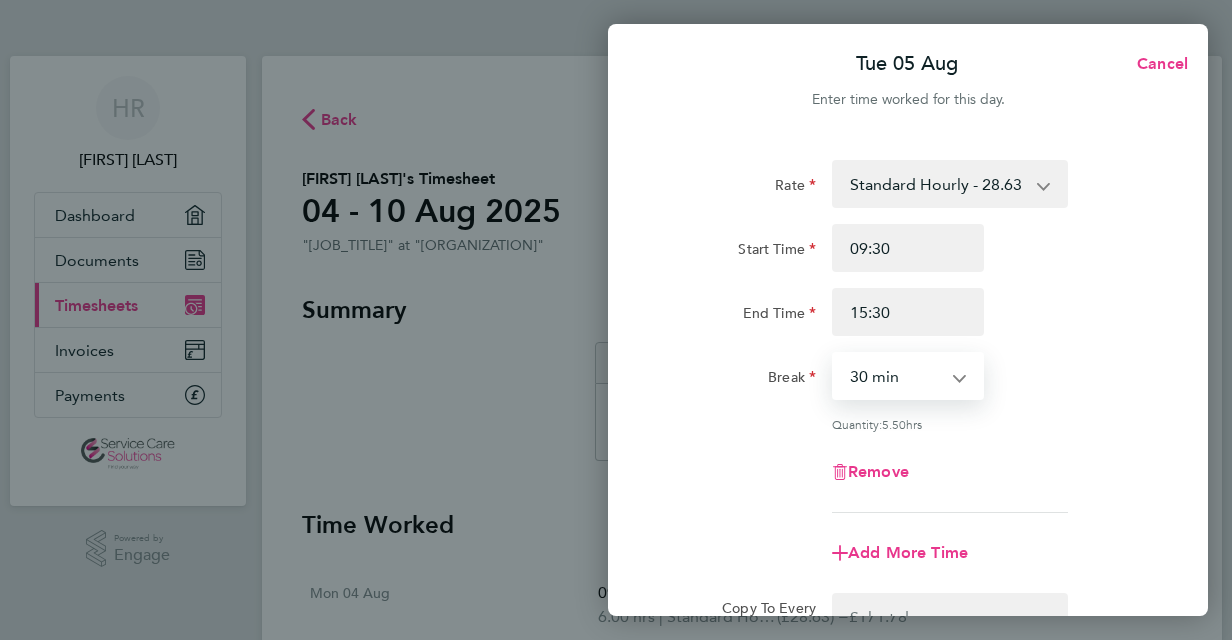 select on "0" 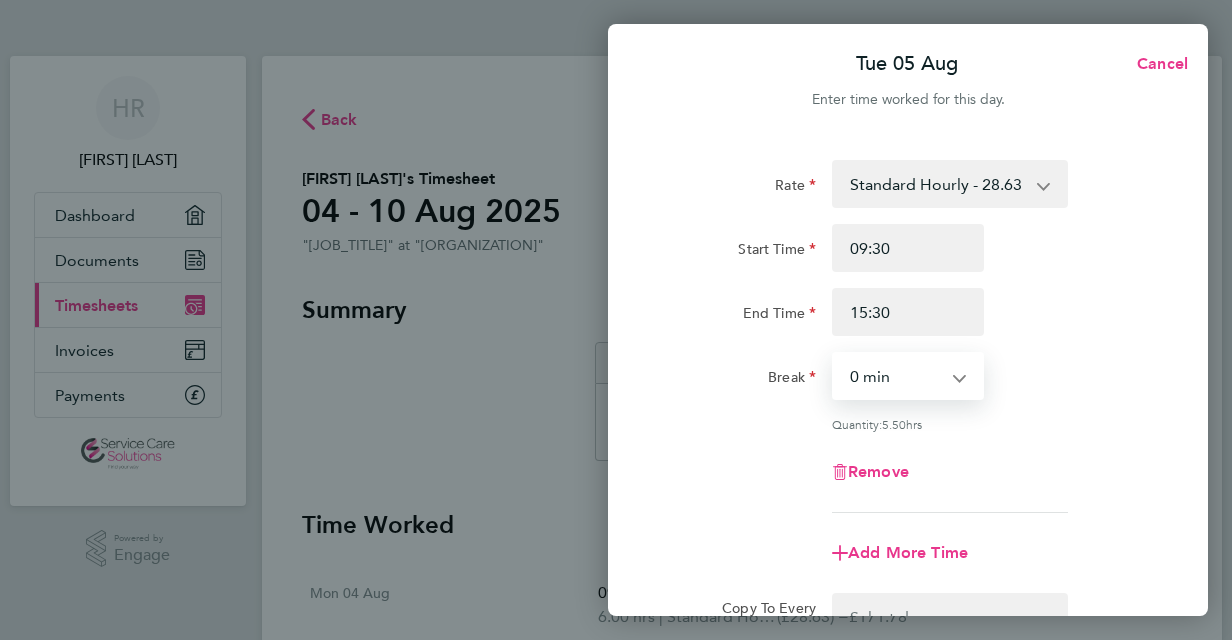 click on "0 min   15 min   30 min   45 min   60 min   75 min   90 min" at bounding box center (896, 376) 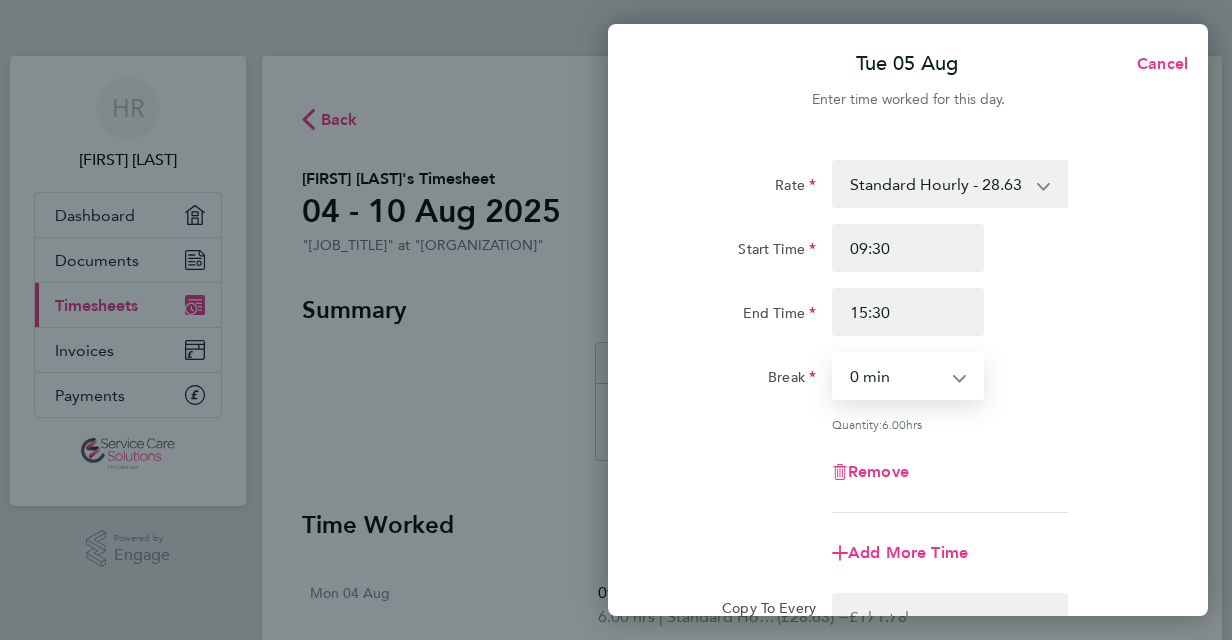 scroll, scrollTop: 263, scrollLeft: 0, axis: vertical 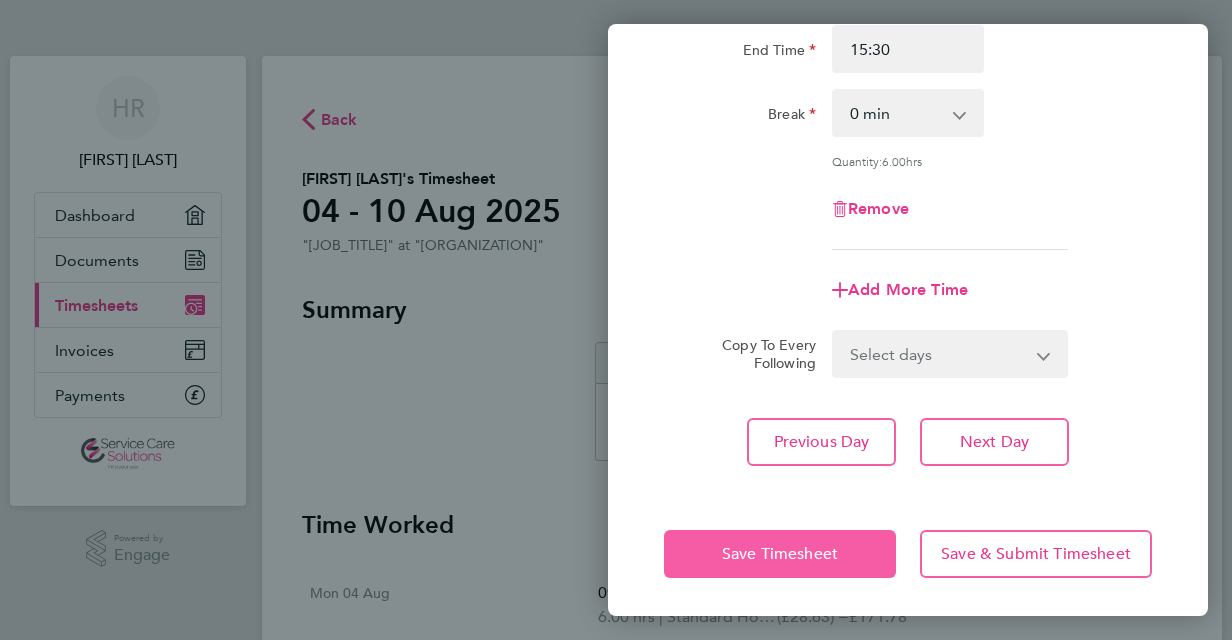 click on "Save Timesheet" 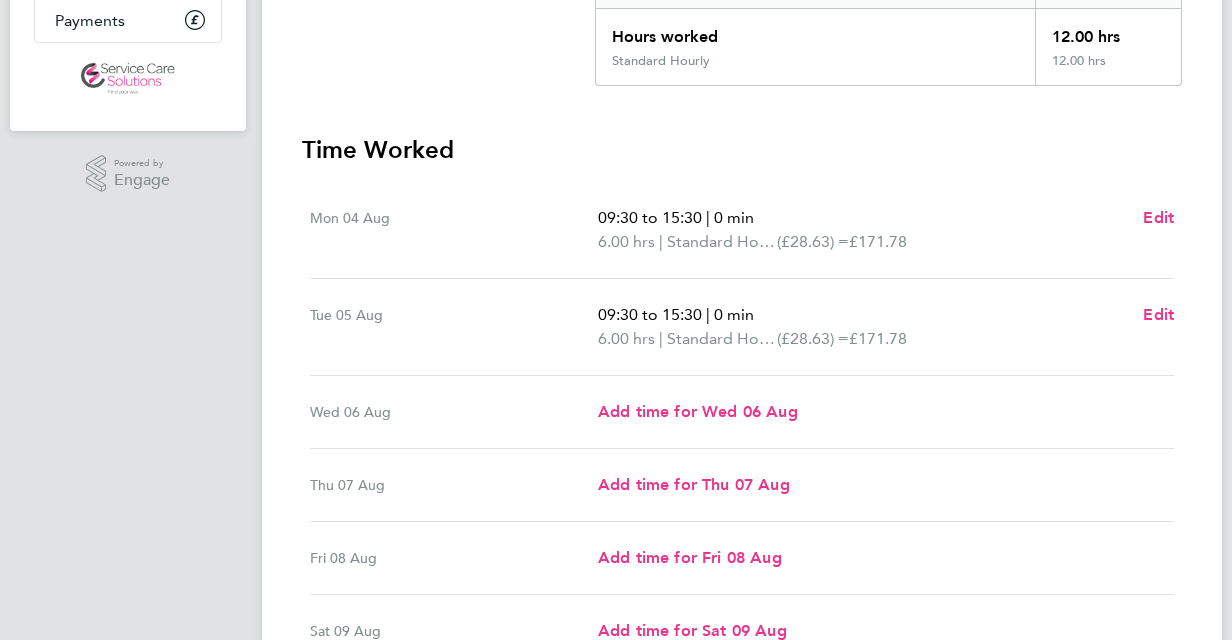 scroll, scrollTop: 376, scrollLeft: 0, axis: vertical 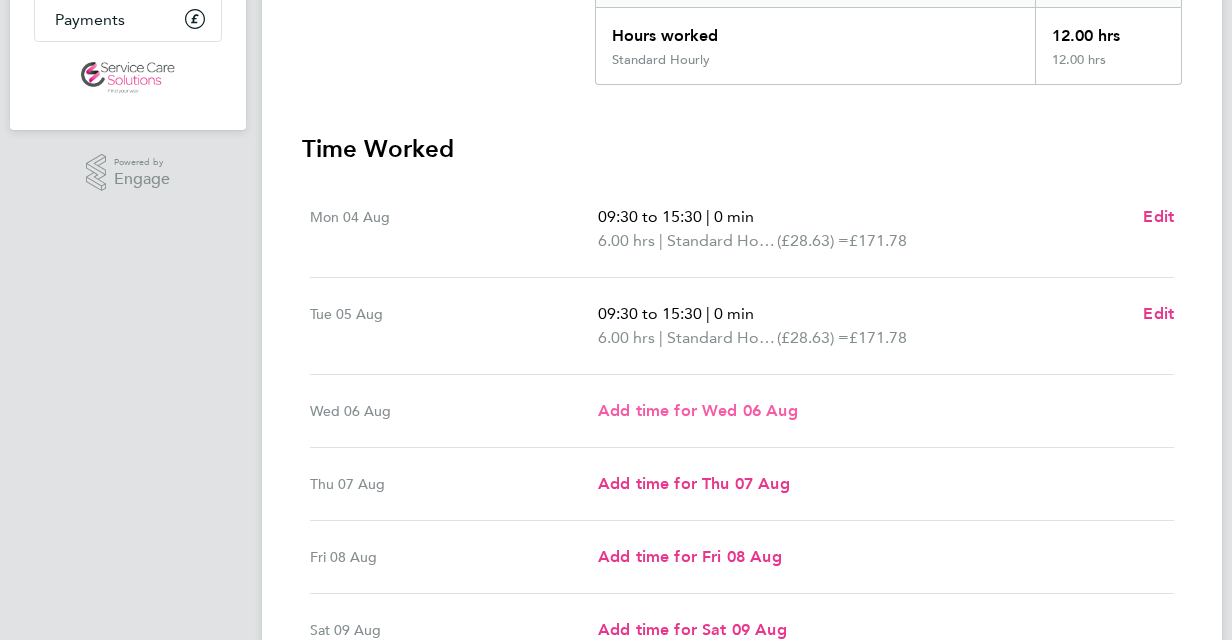 click on "Add time for Wed 06 Aug" at bounding box center (698, 411) 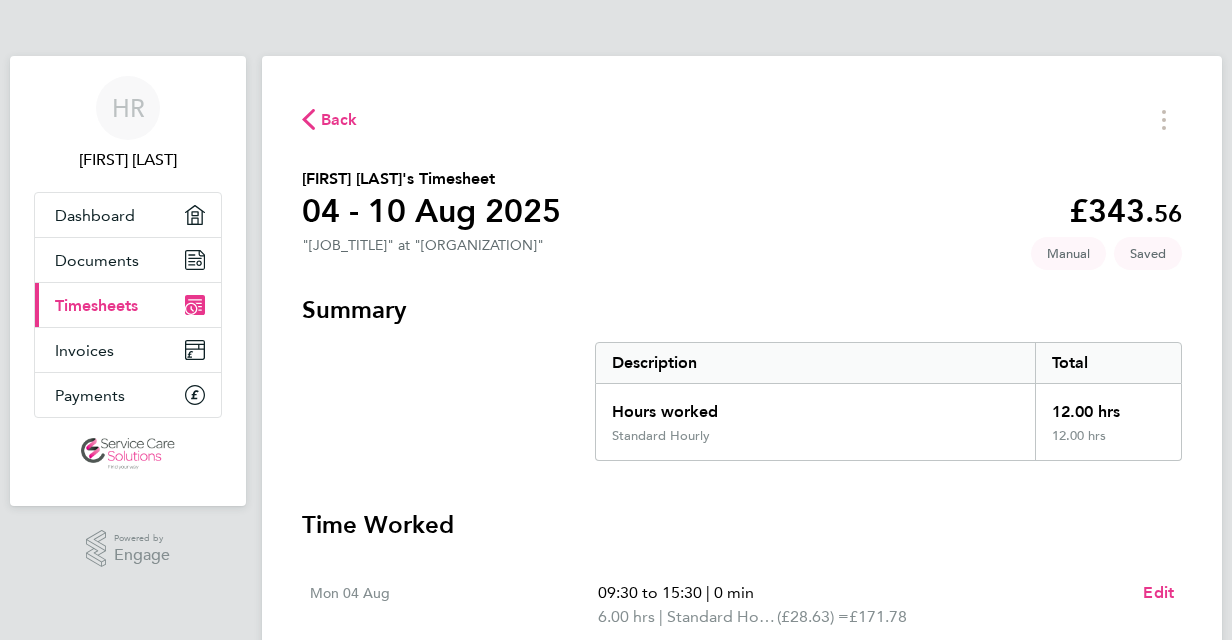 select on "30" 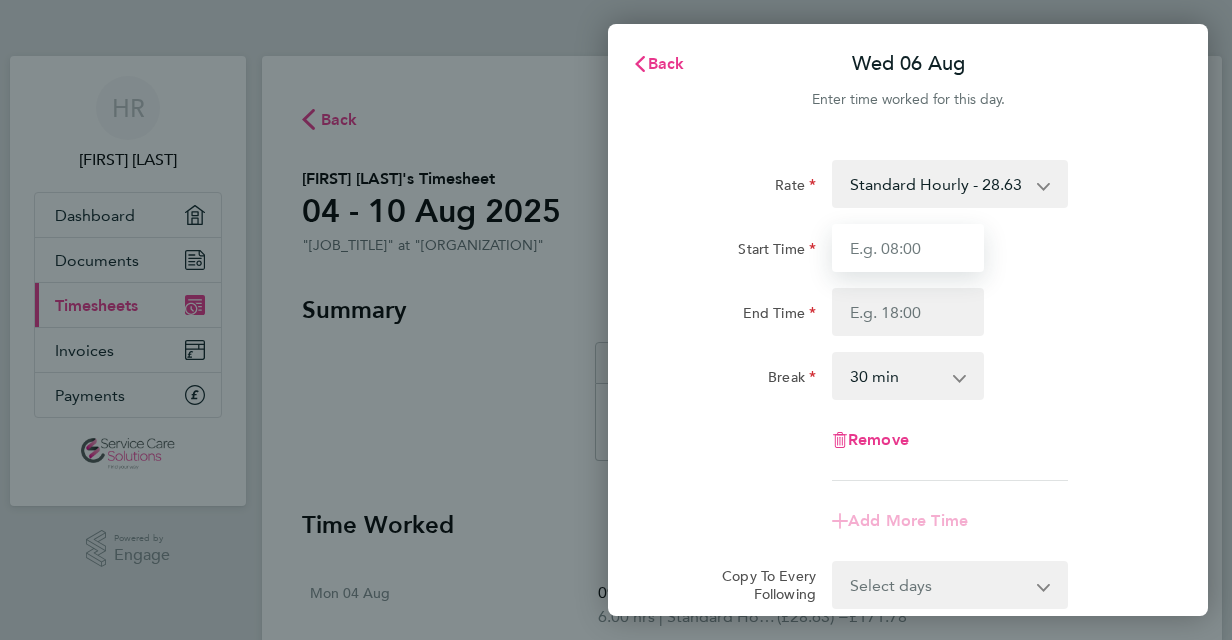 click on "Start Time" at bounding box center (908, 248) 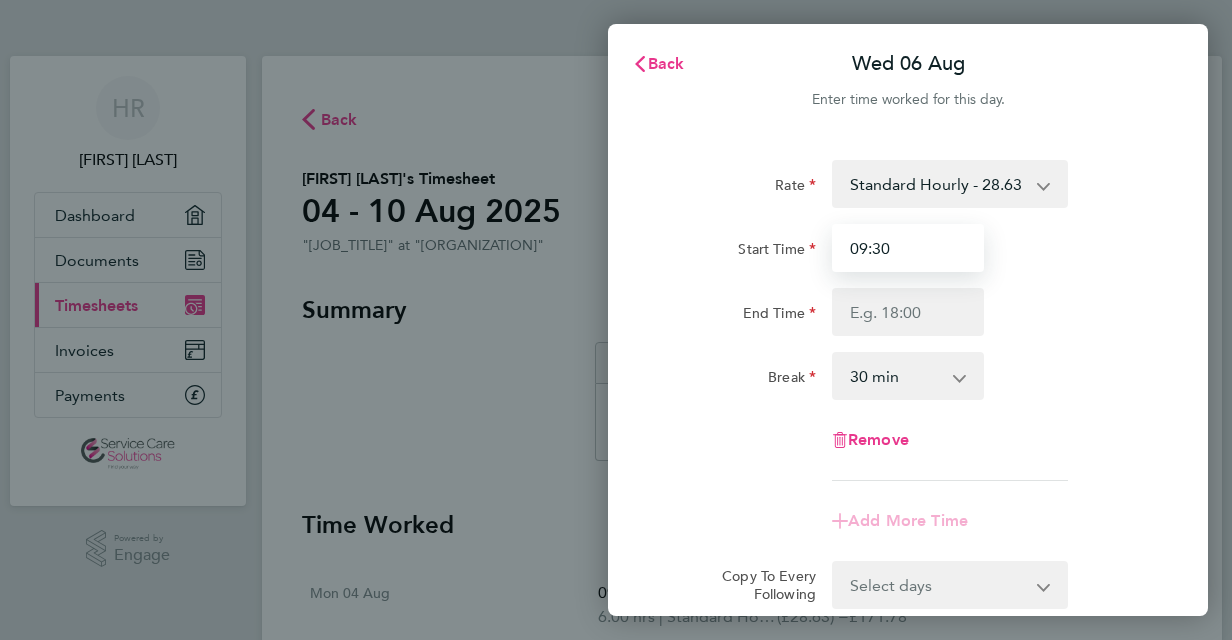 type on "09:30" 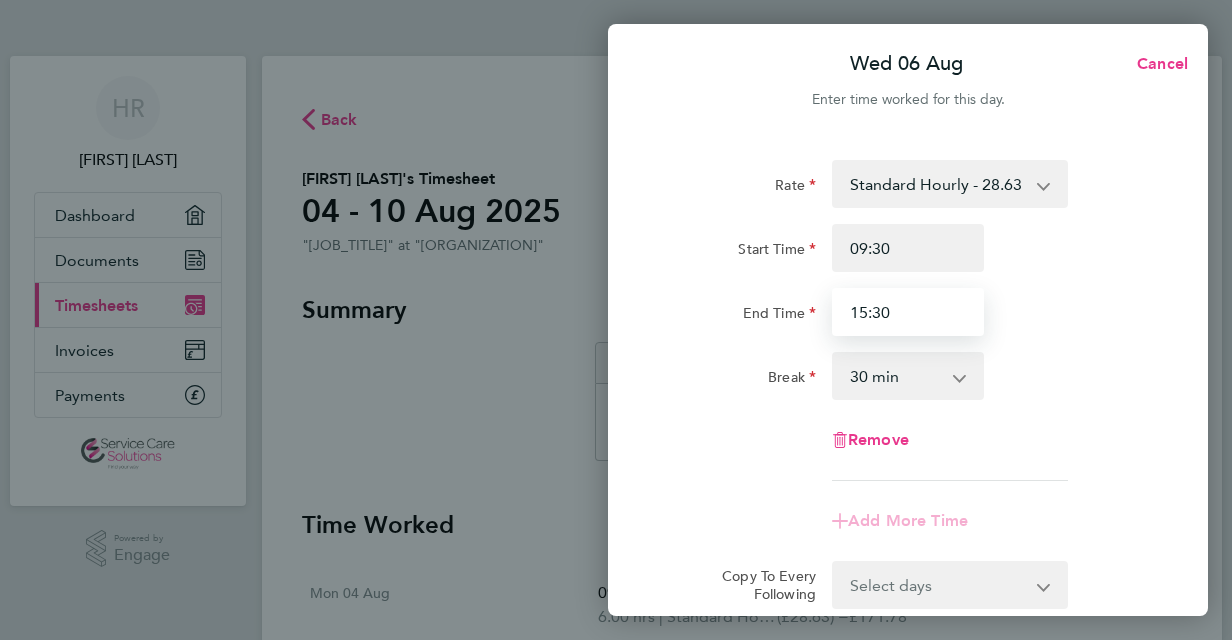 type on "15:30" 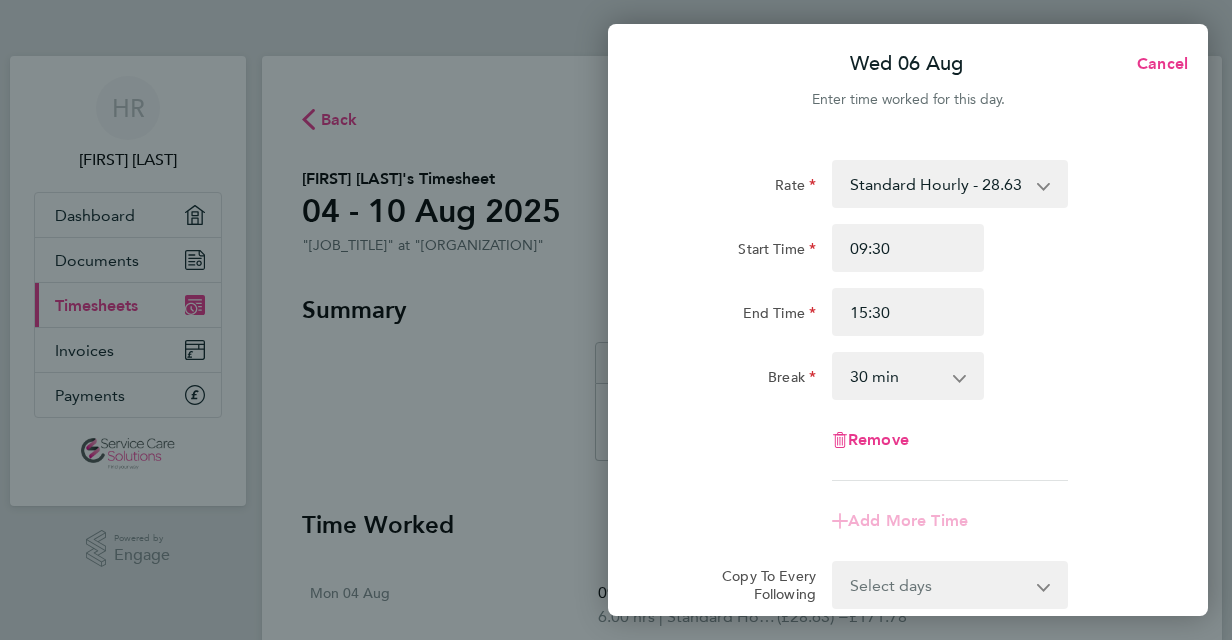 click on "0 min   15 min   30 min   45 min   60 min   75 min   90 min" at bounding box center [896, 376] 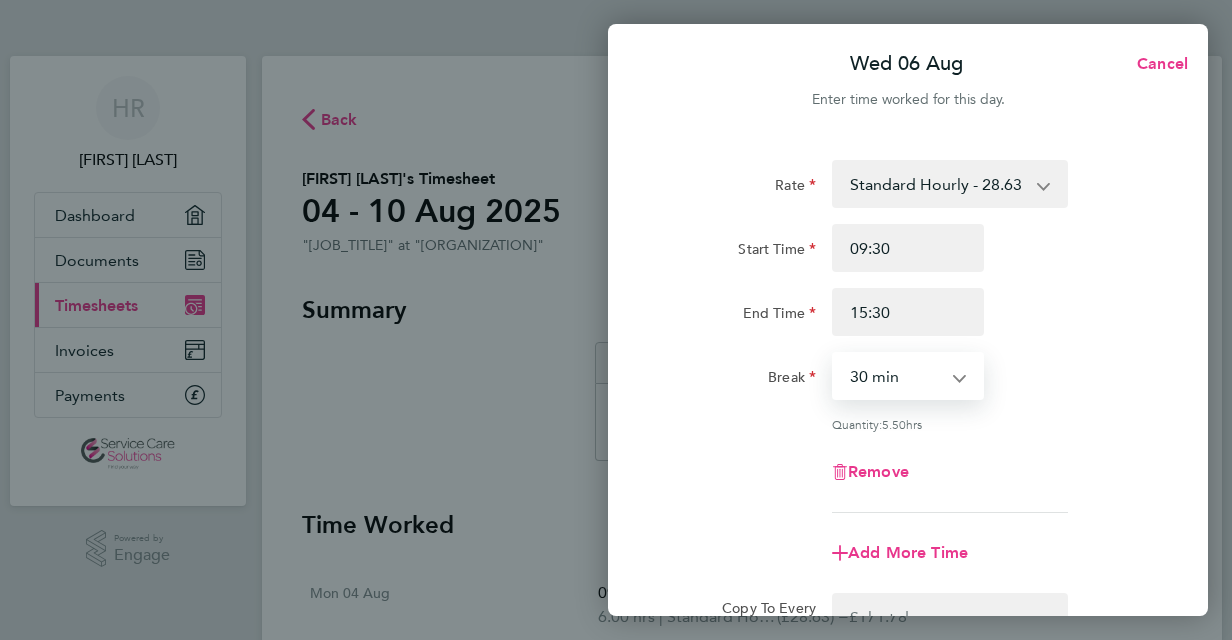 select on "0" 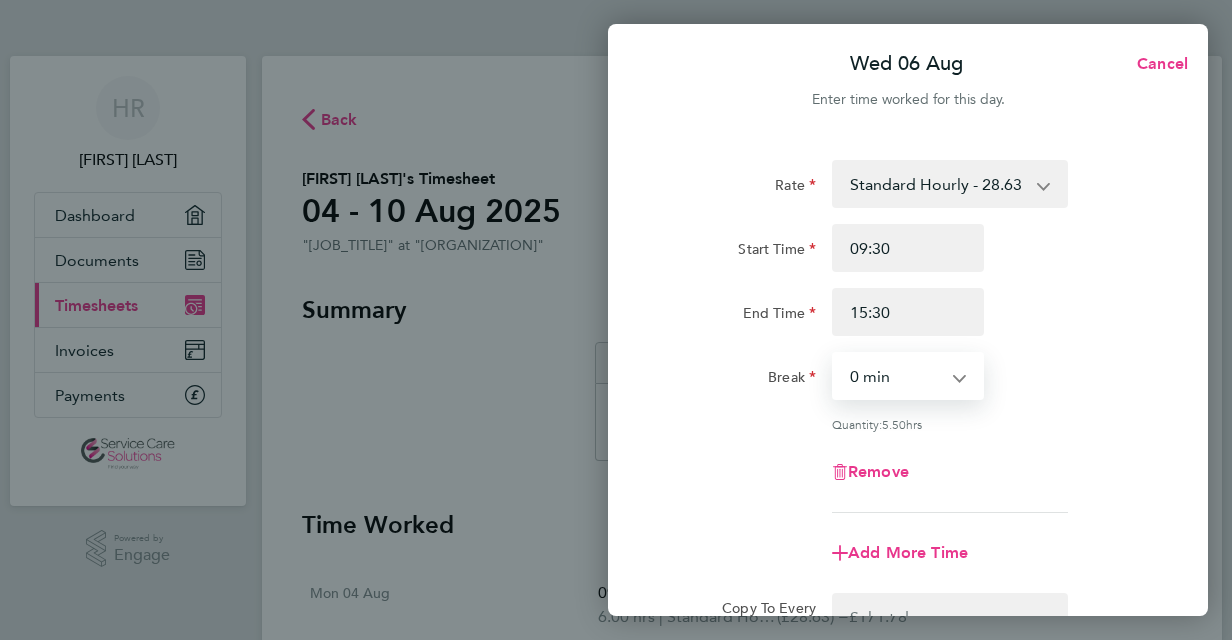 click on "0 min   15 min   30 min   45 min   60 min   75 min   90 min" at bounding box center [896, 376] 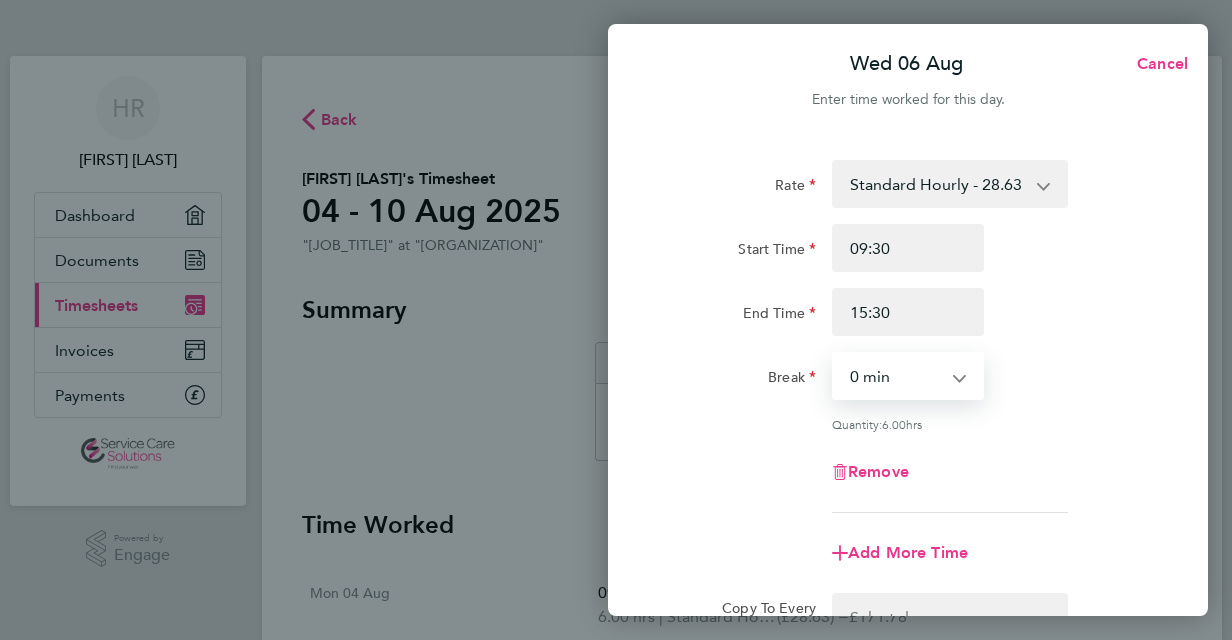 scroll, scrollTop: 263, scrollLeft: 0, axis: vertical 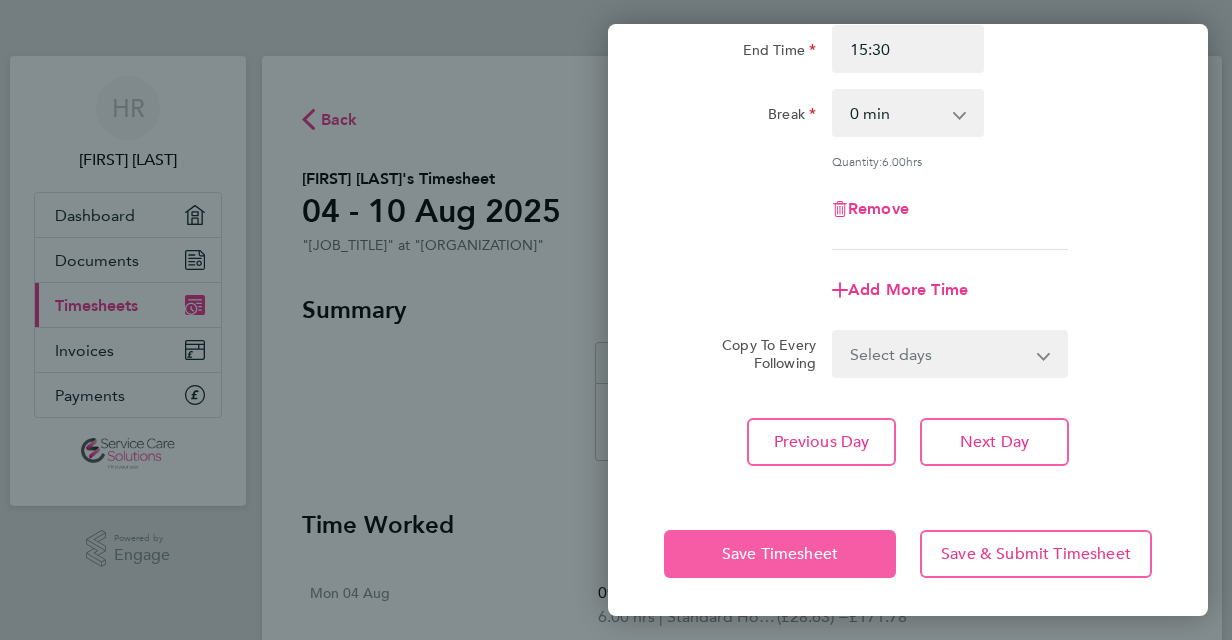 click on "Save Timesheet" 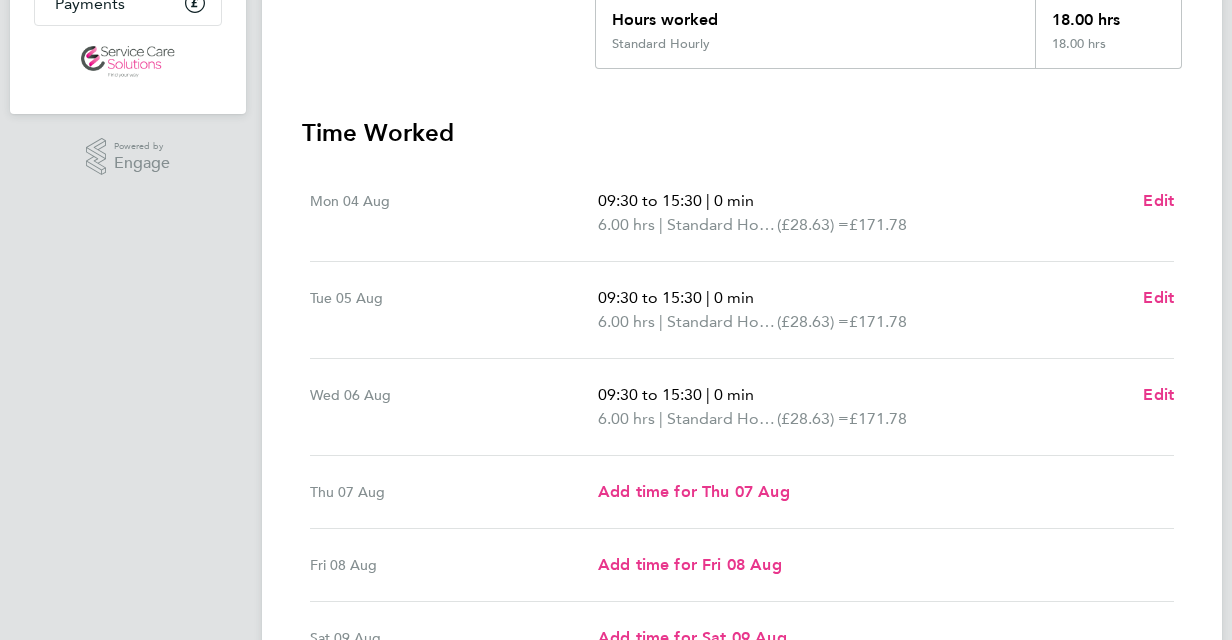 scroll, scrollTop: 398, scrollLeft: 0, axis: vertical 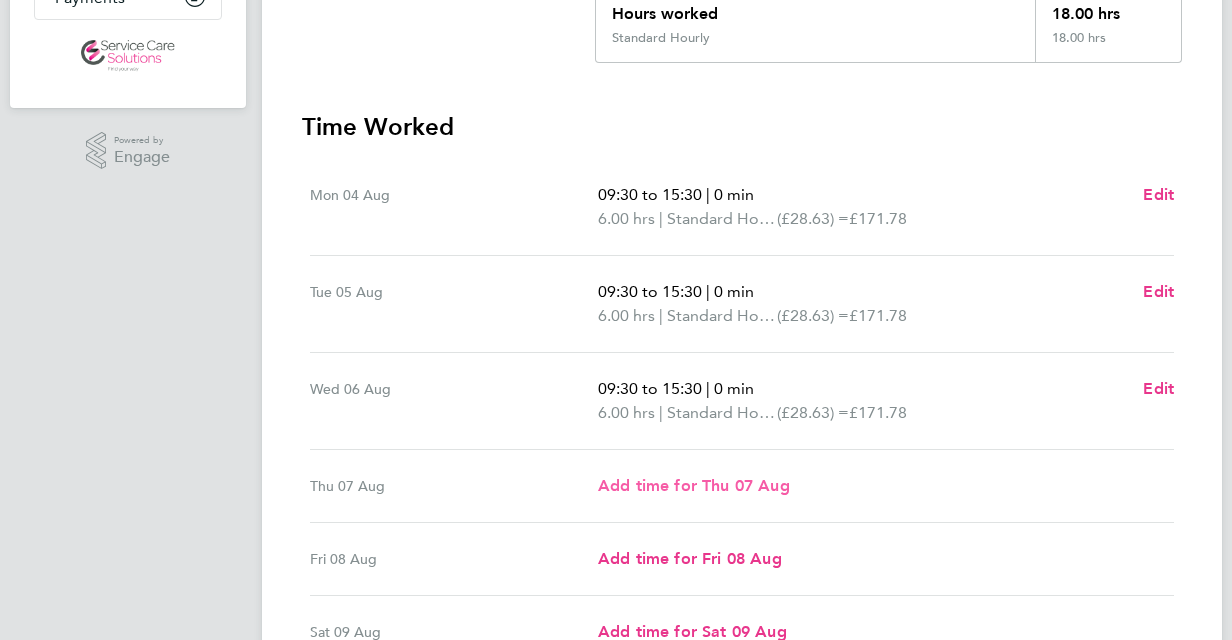 click on "Add time for Thu 07 Aug" at bounding box center (694, 485) 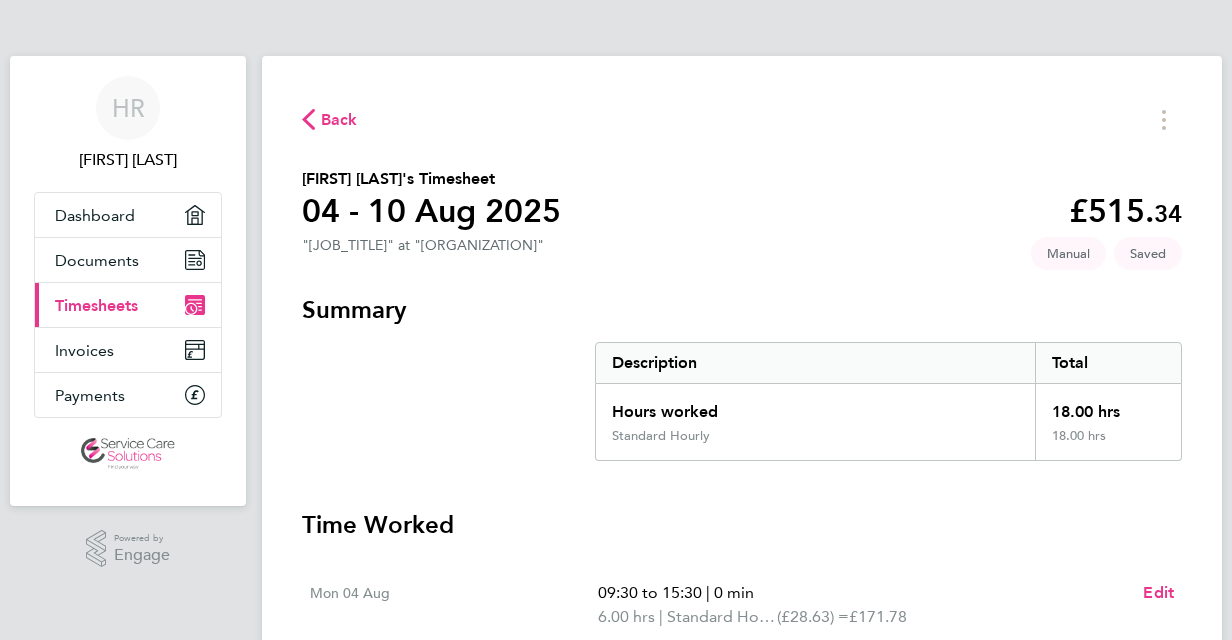 select on "30" 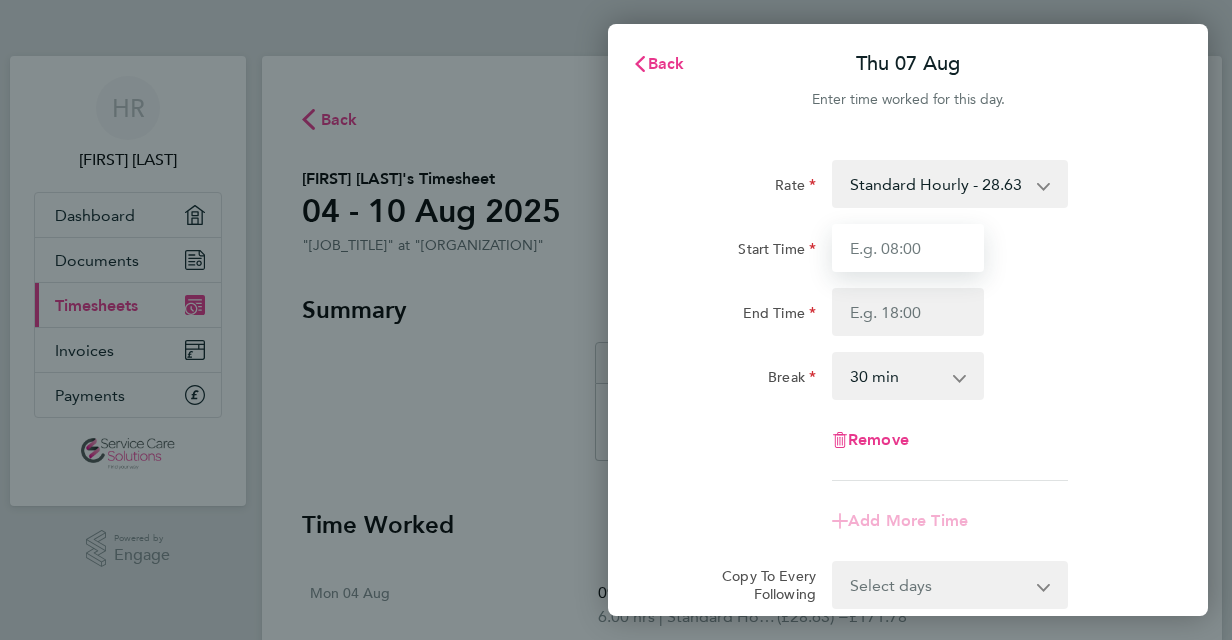 click on "Start Time" at bounding box center (908, 248) 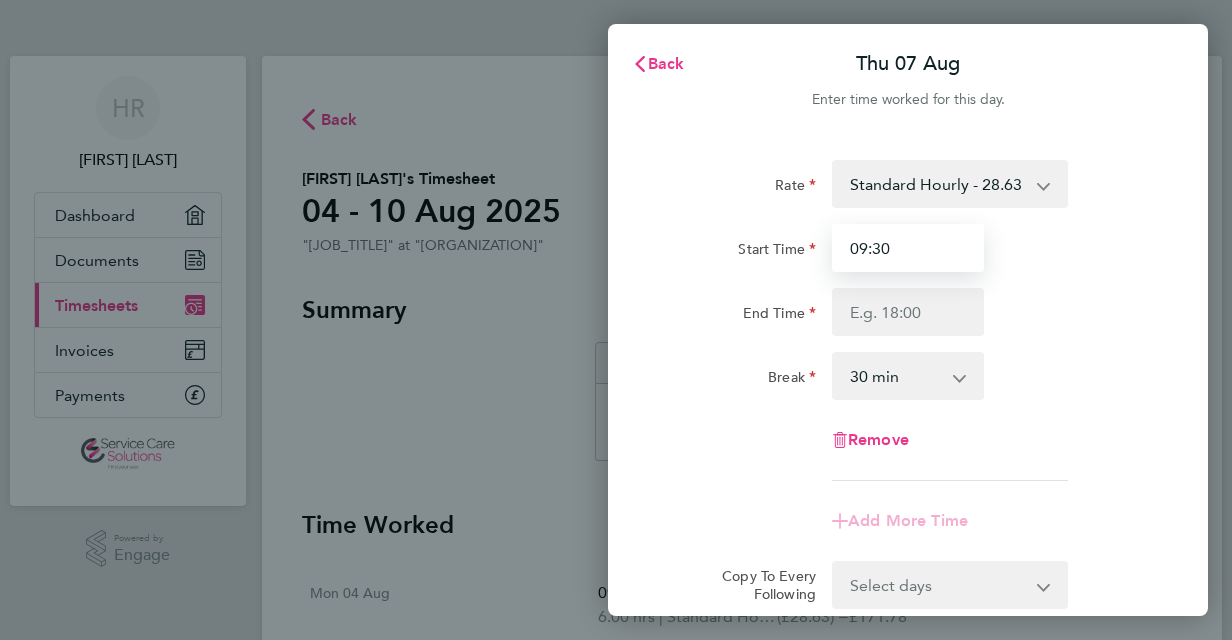 type on "09:30" 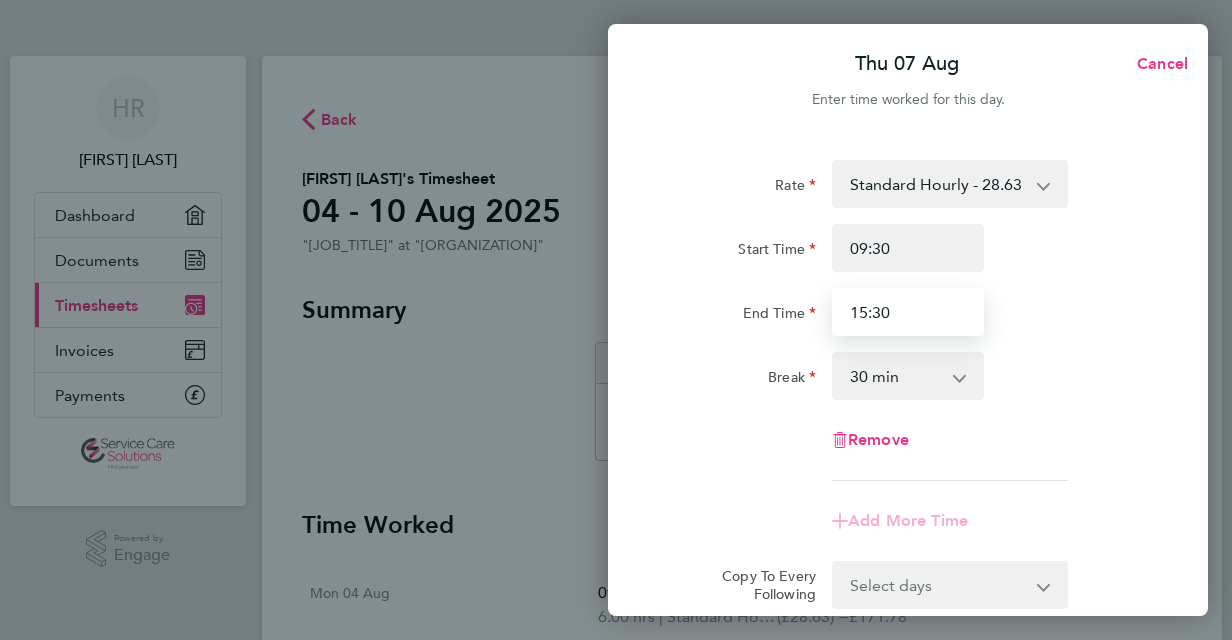 type on "15:30" 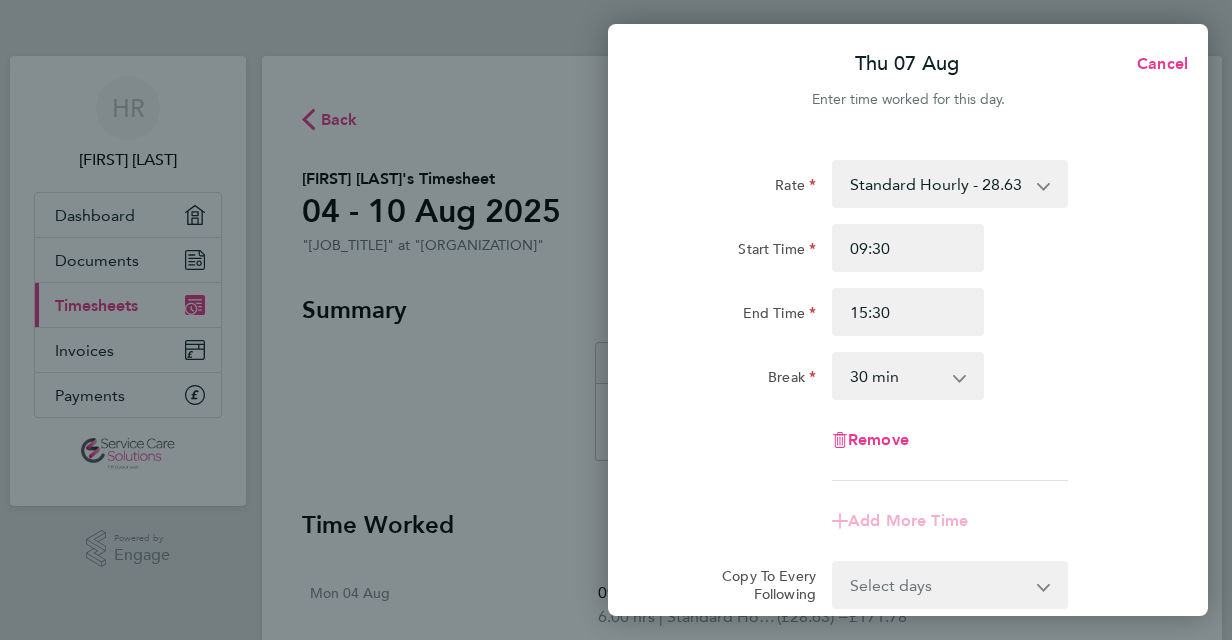 click on "0 min   15 min   30 min   45 min   60 min   75 min   90 min" at bounding box center [896, 376] 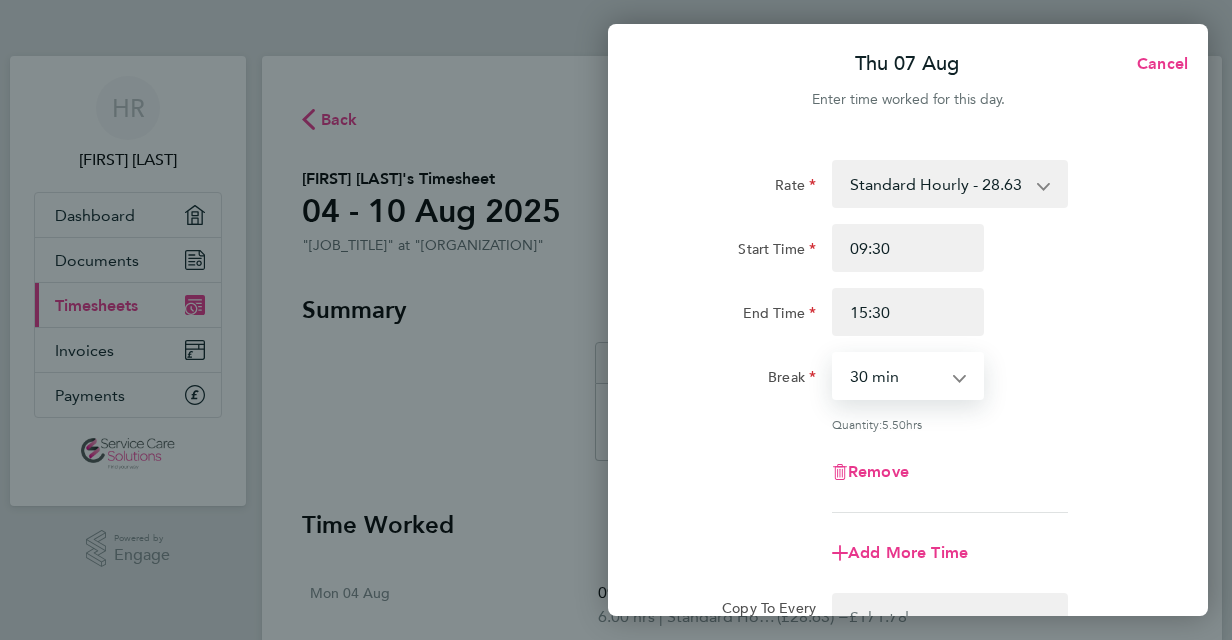 select on "0" 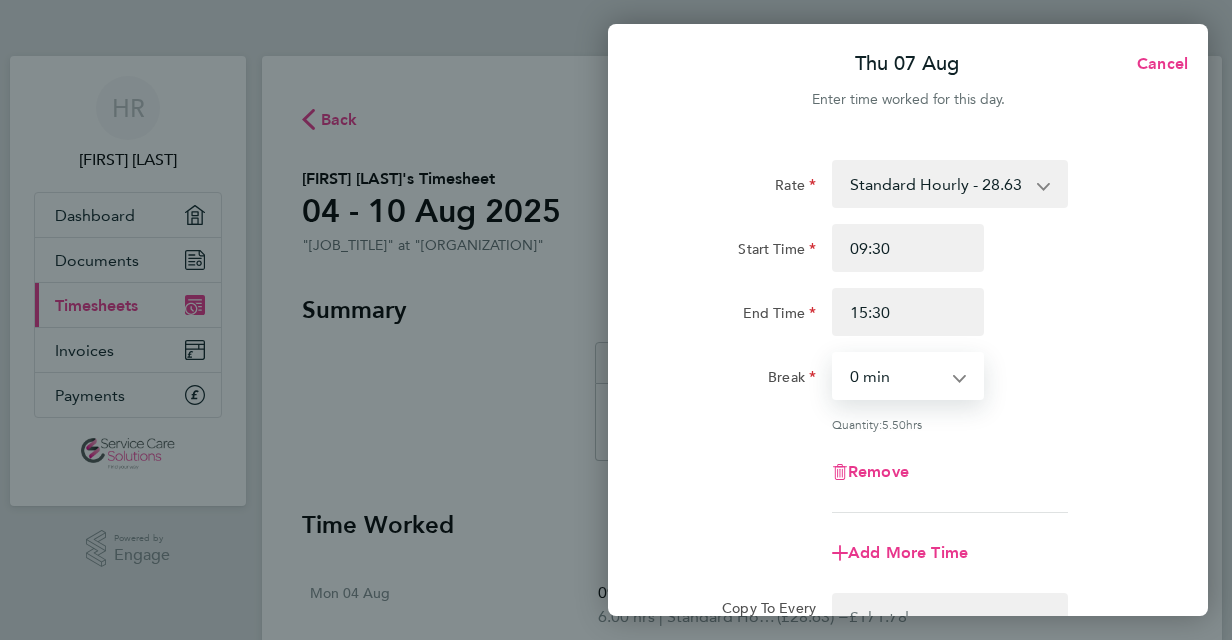 click on "0 min   15 min   30 min   45 min   60 min   75 min   90 min" at bounding box center (896, 376) 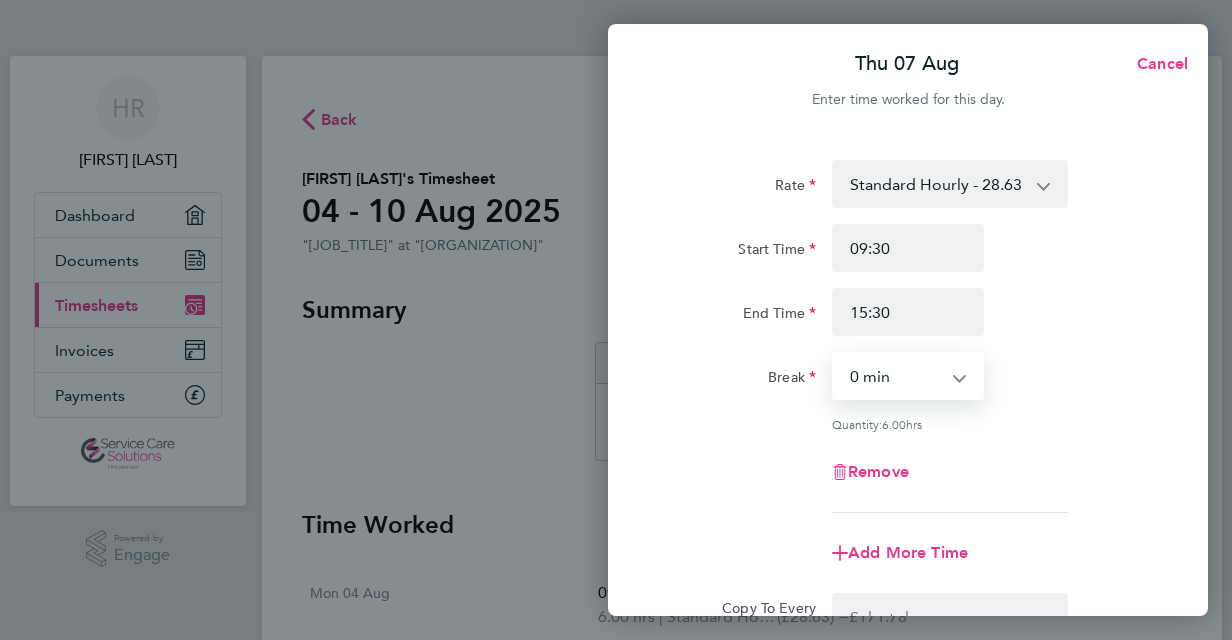 scroll, scrollTop: 263, scrollLeft: 0, axis: vertical 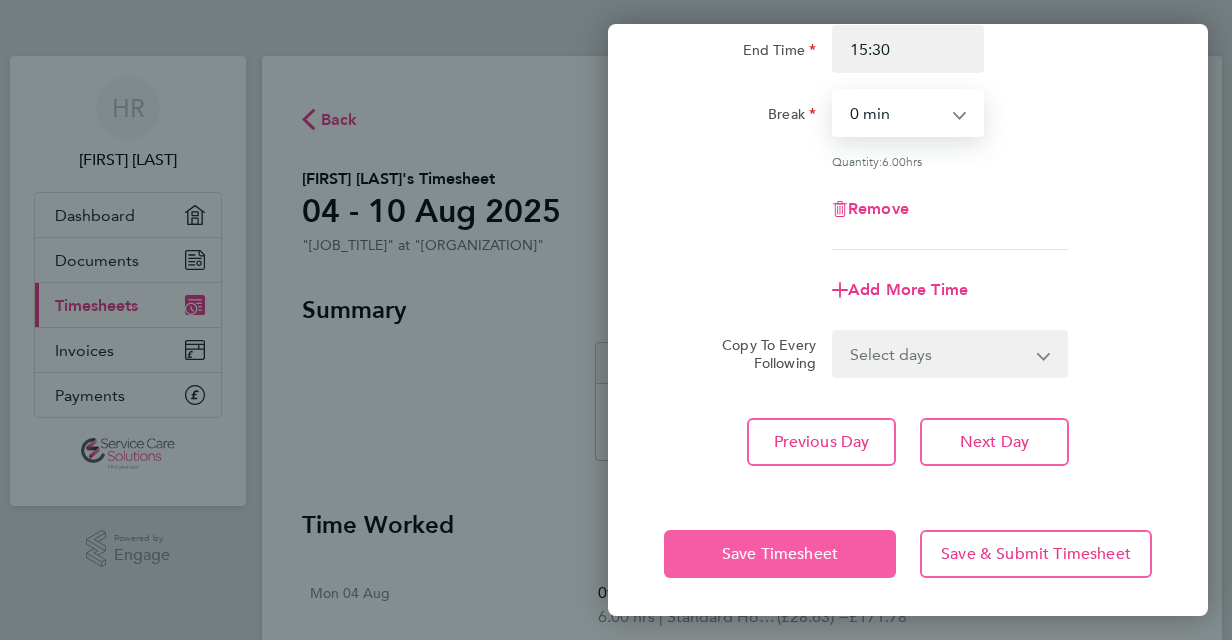 click on "Save Timesheet" 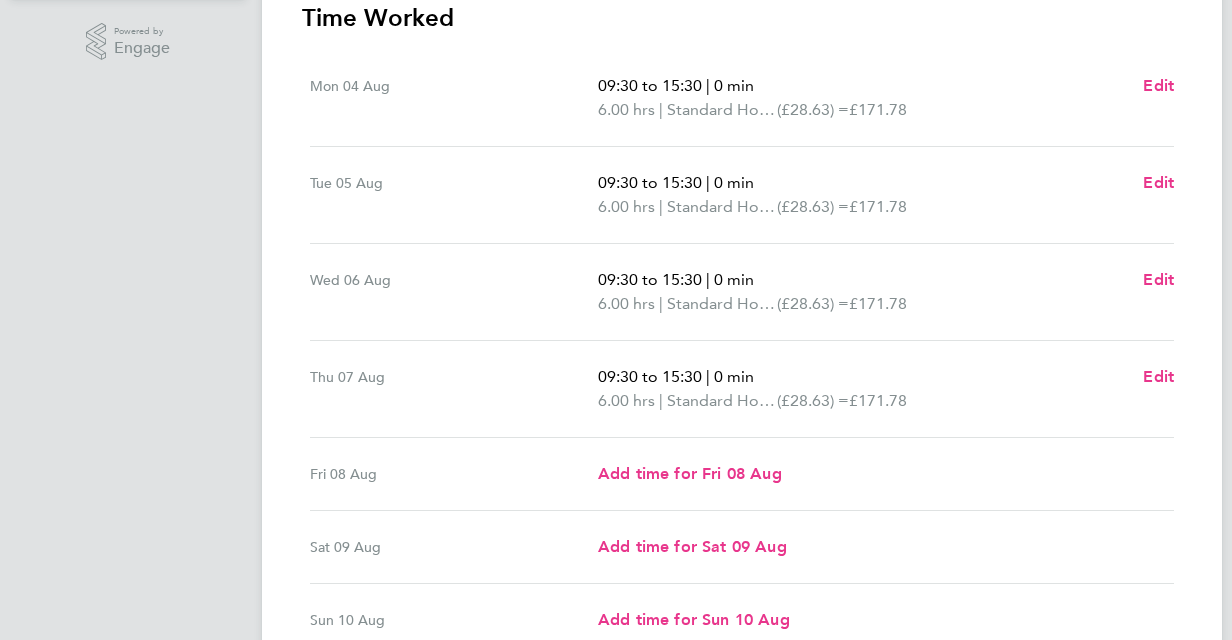 scroll, scrollTop: 497, scrollLeft: 0, axis: vertical 